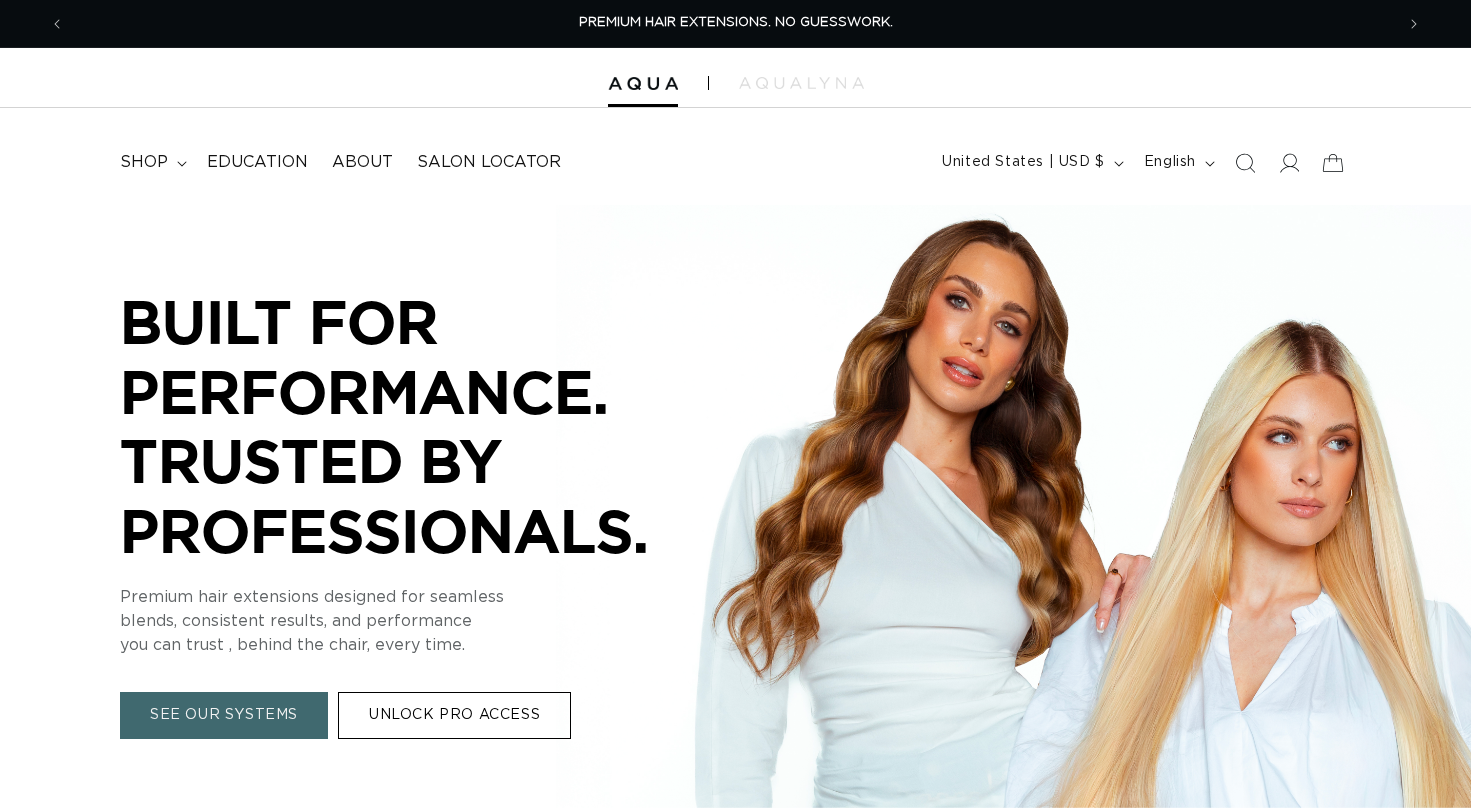 scroll, scrollTop: 0, scrollLeft: 0, axis: both 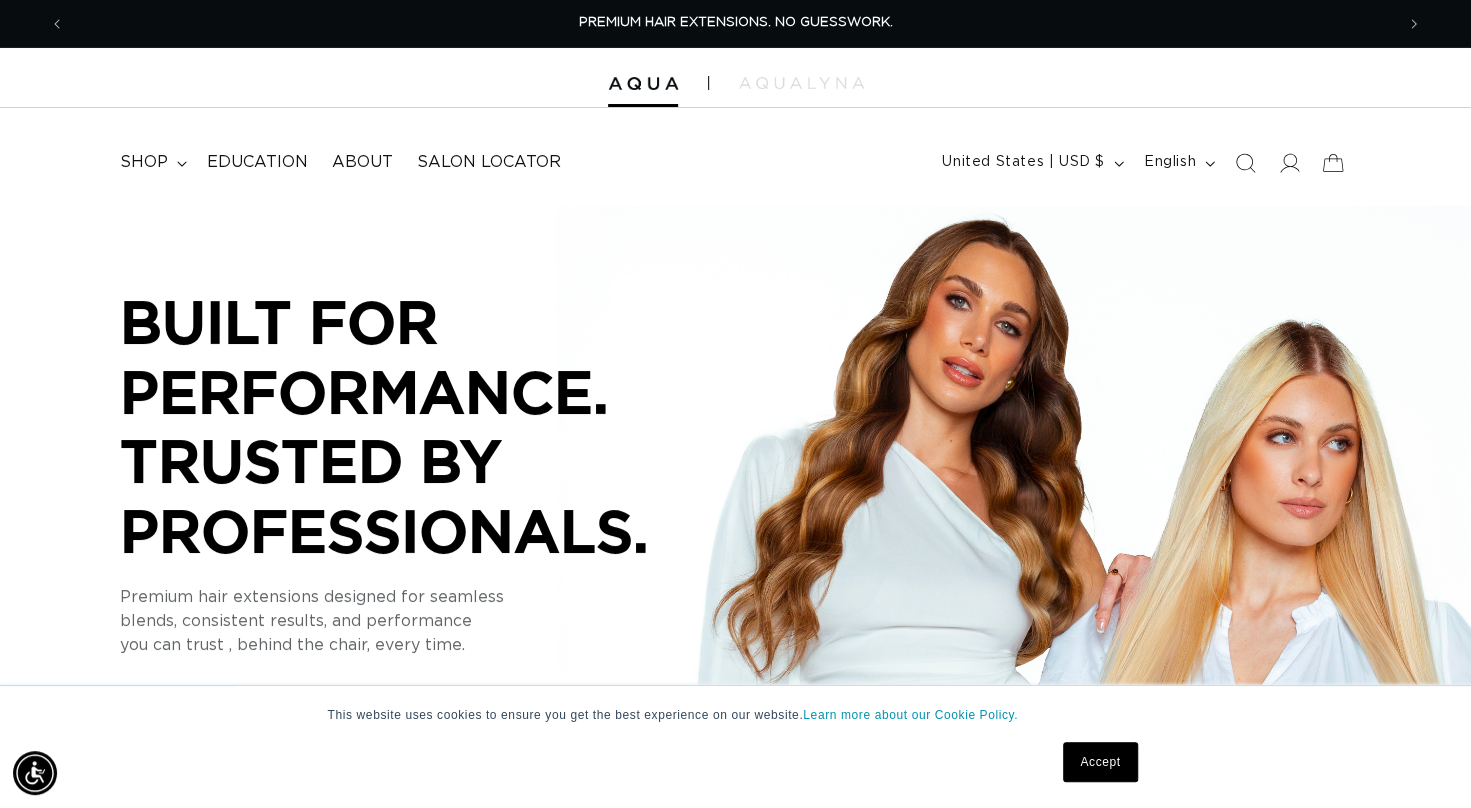click on "Accept" at bounding box center [1100, 762] 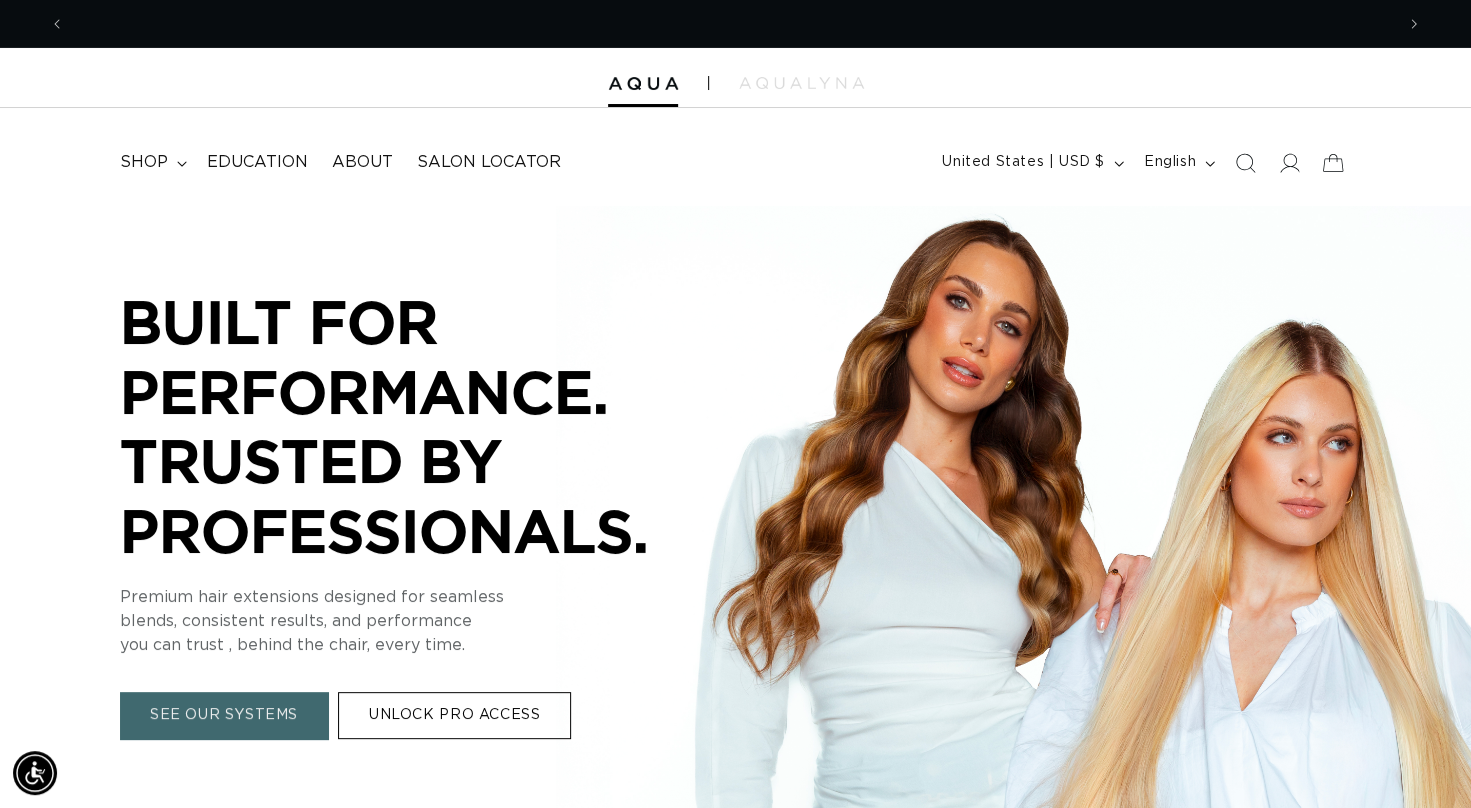 scroll, scrollTop: 0, scrollLeft: 1328, axis: horizontal 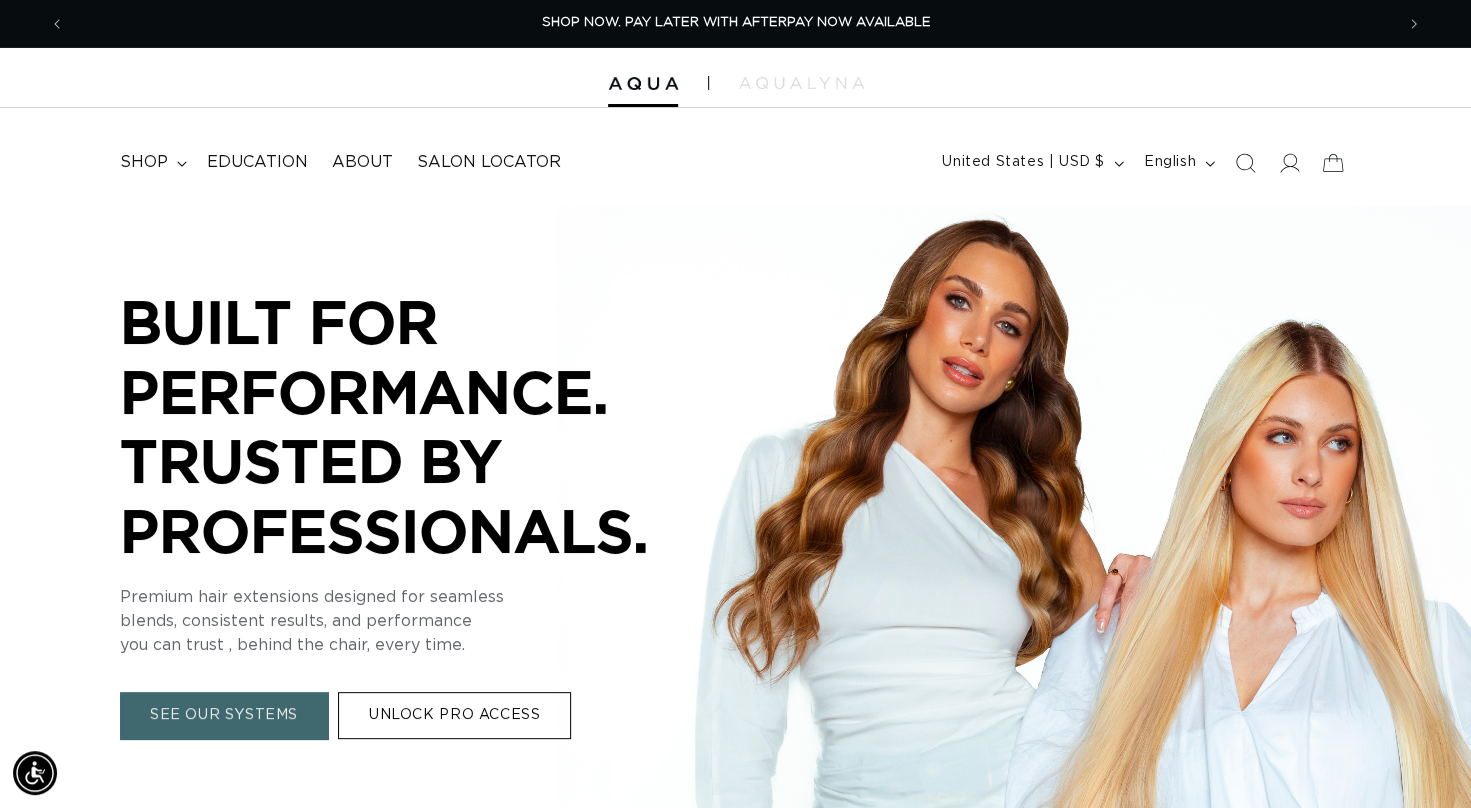 click on "UNLOCK PRO ACCESS" at bounding box center [454, 715] 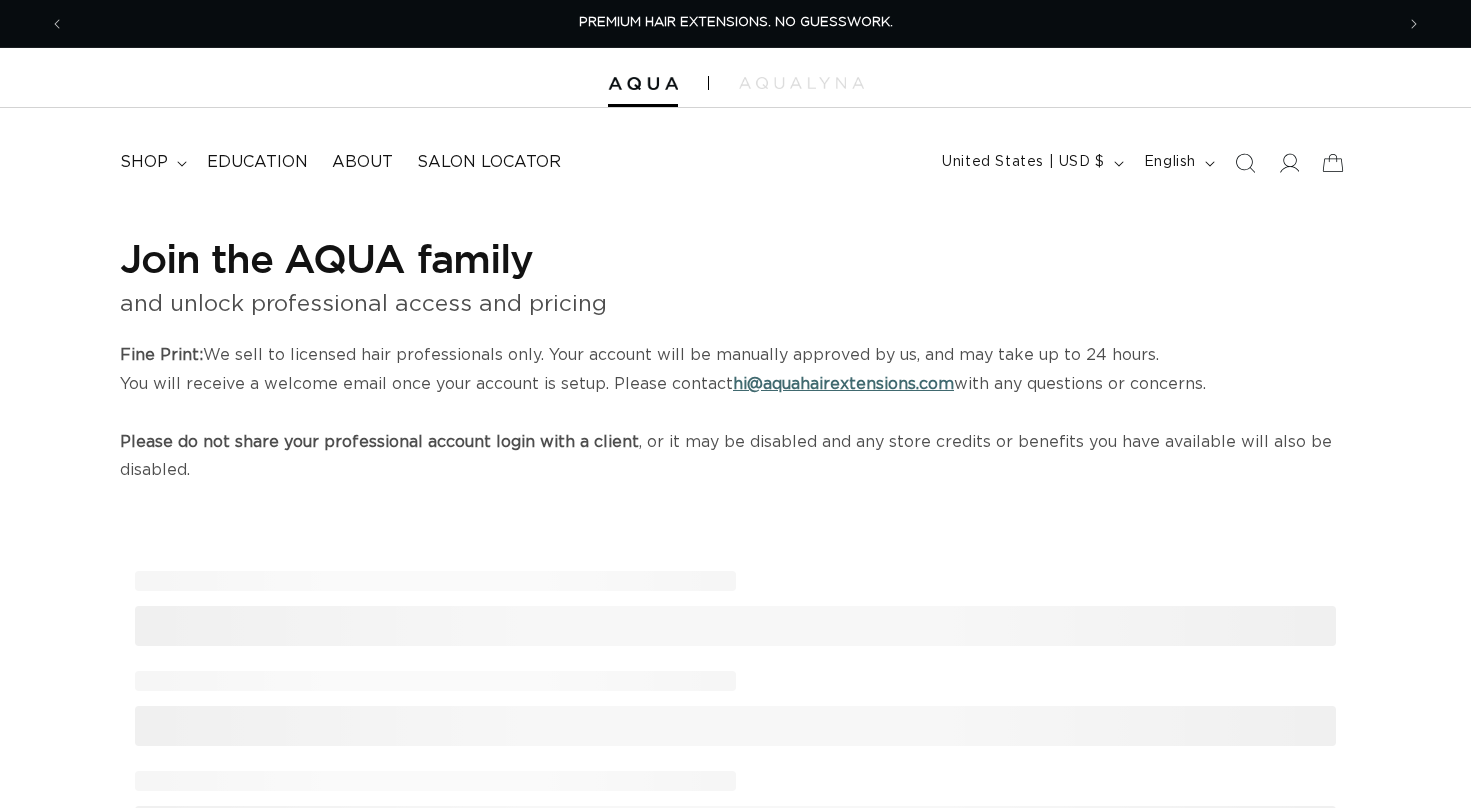 scroll, scrollTop: 0, scrollLeft: 0, axis: both 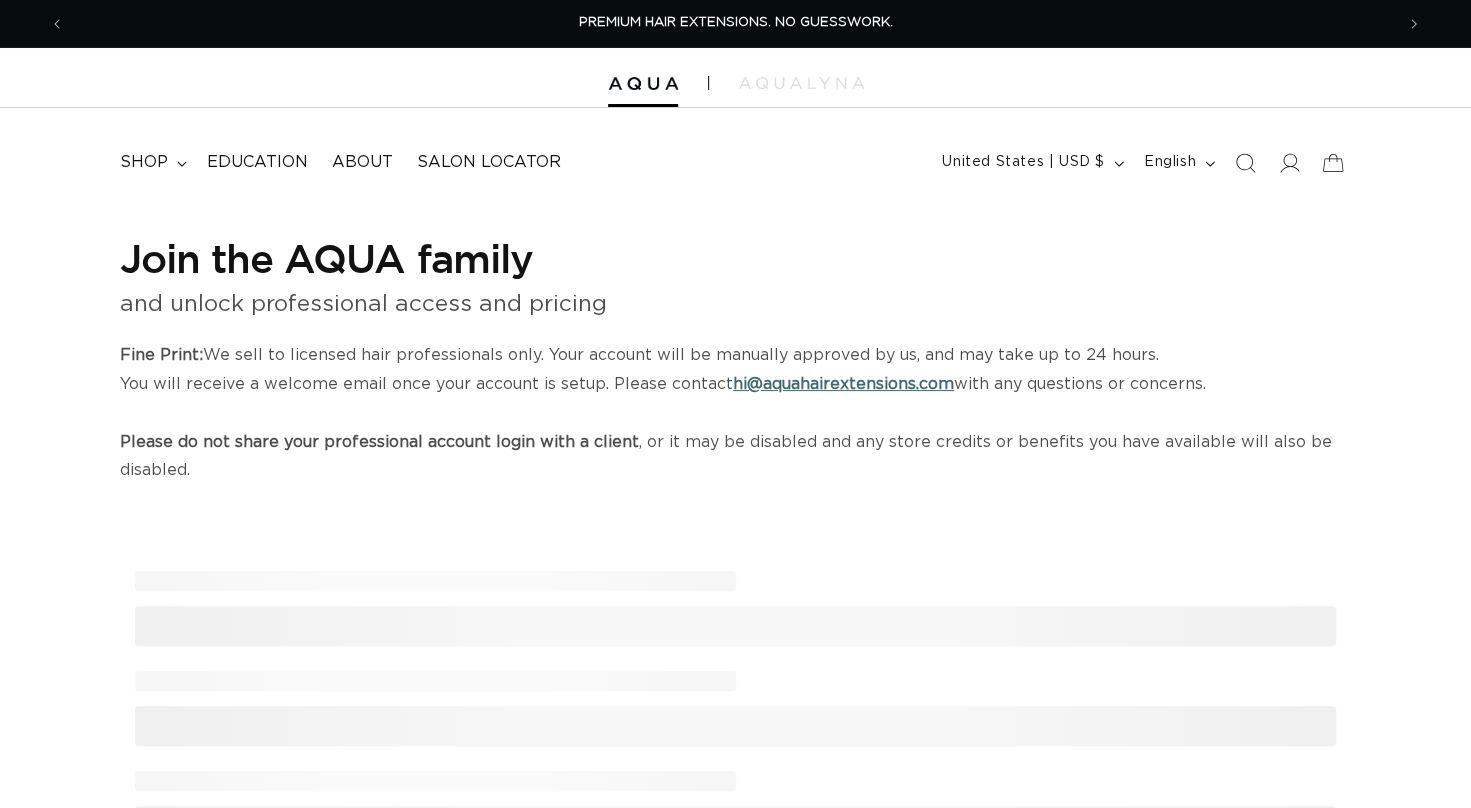 select on "US" 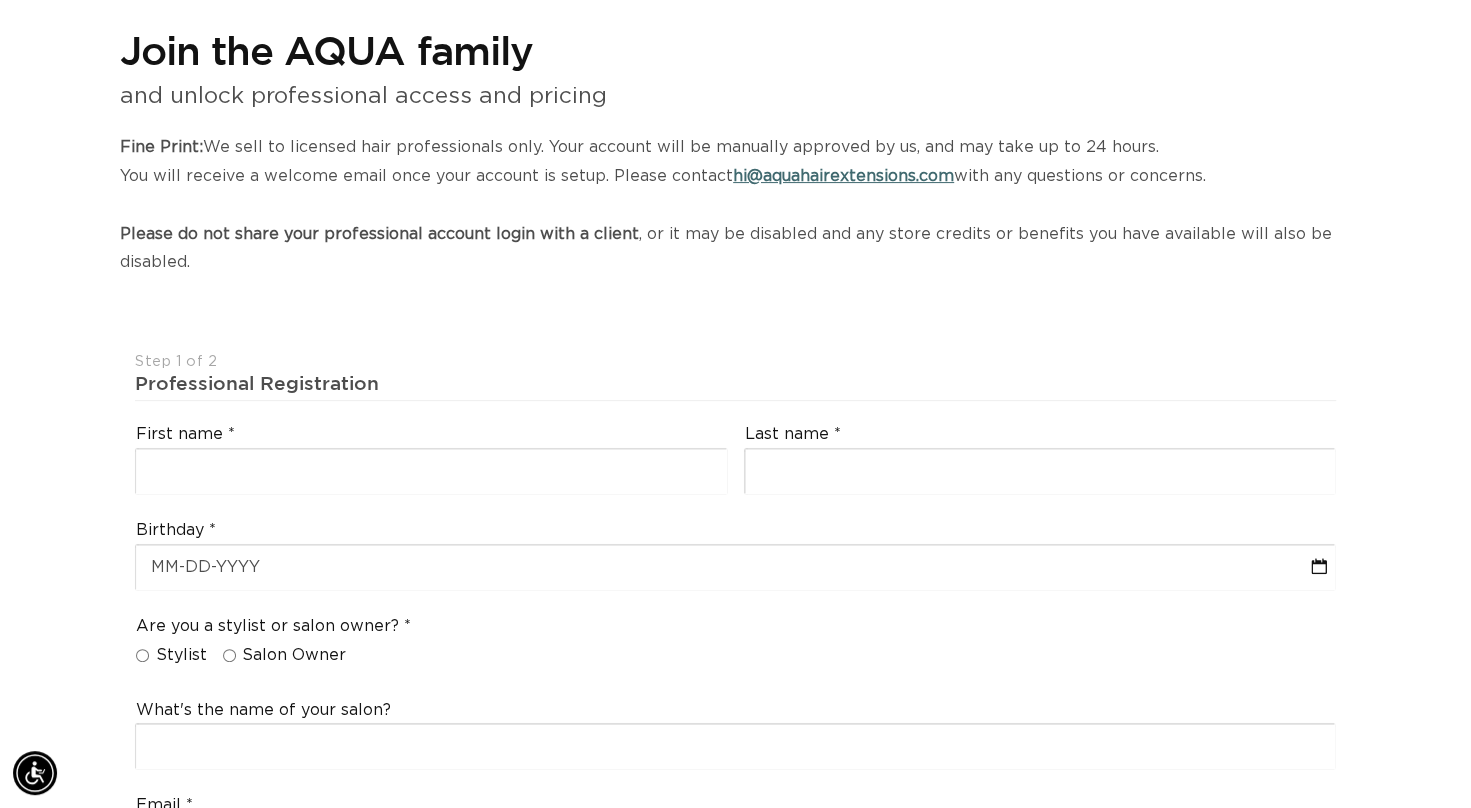 scroll, scrollTop: 211, scrollLeft: 0, axis: vertical 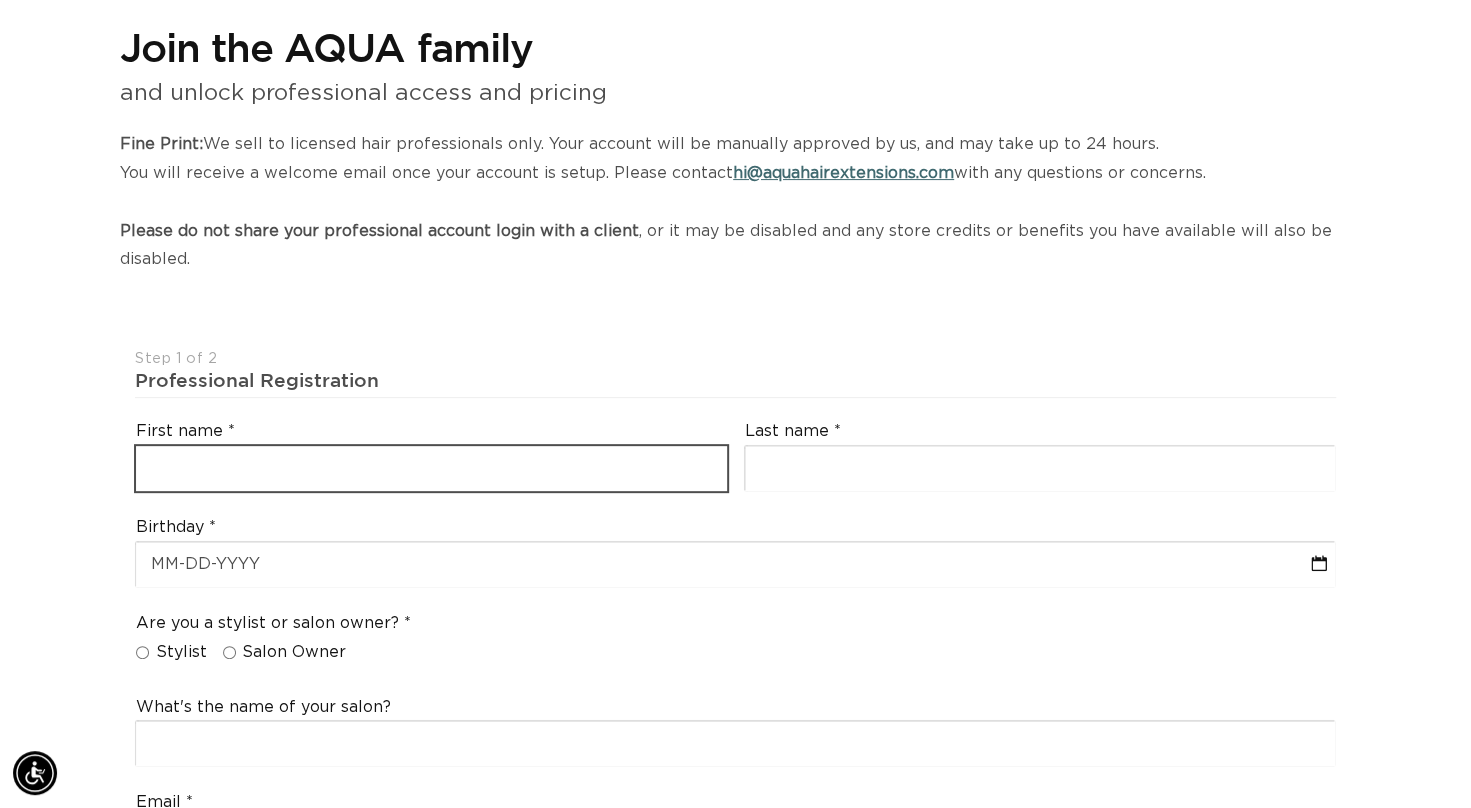 click at bounding box center [431, 468] 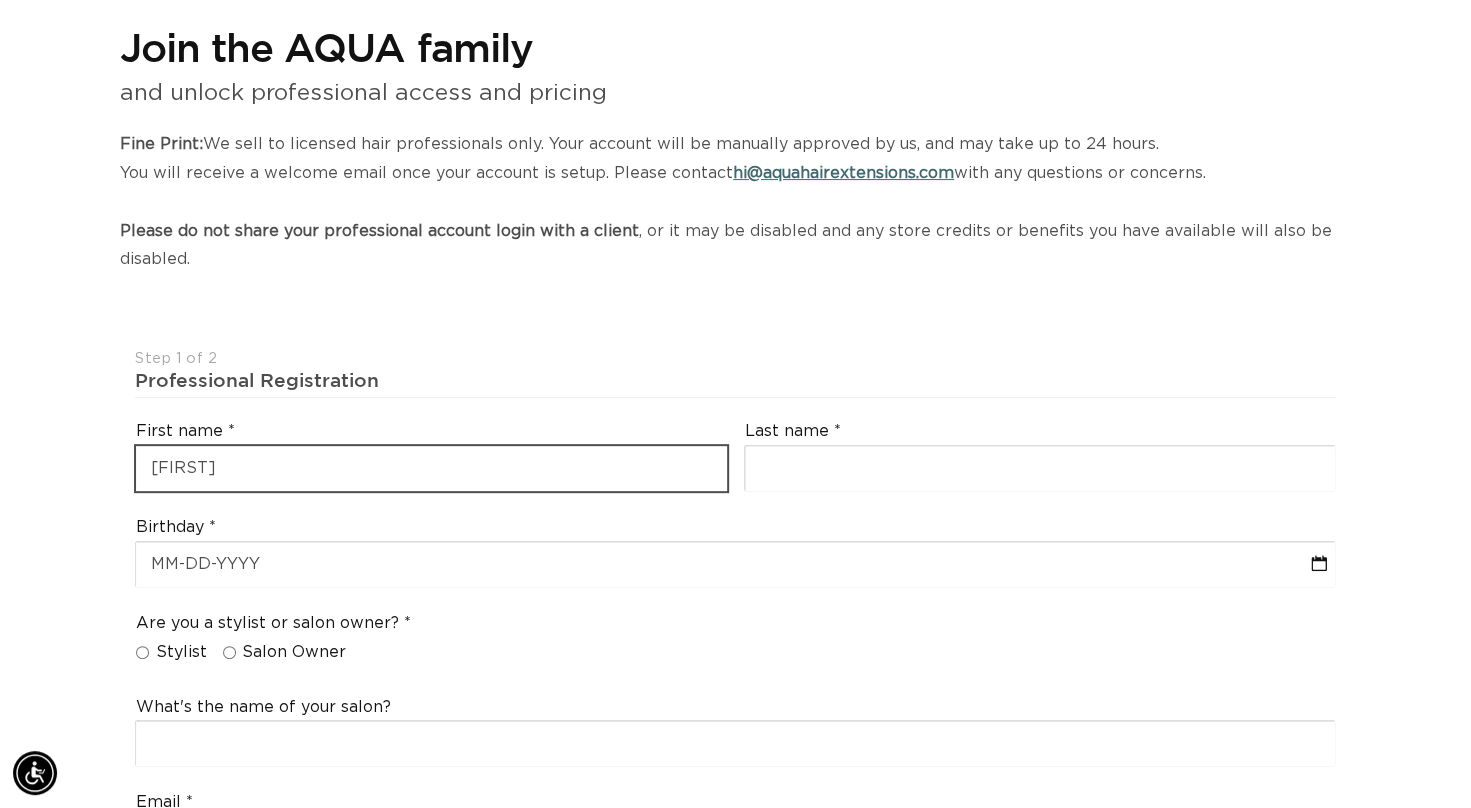 scroll, scrollTop: 0, scrollLeft: 1328, axis: horizontal 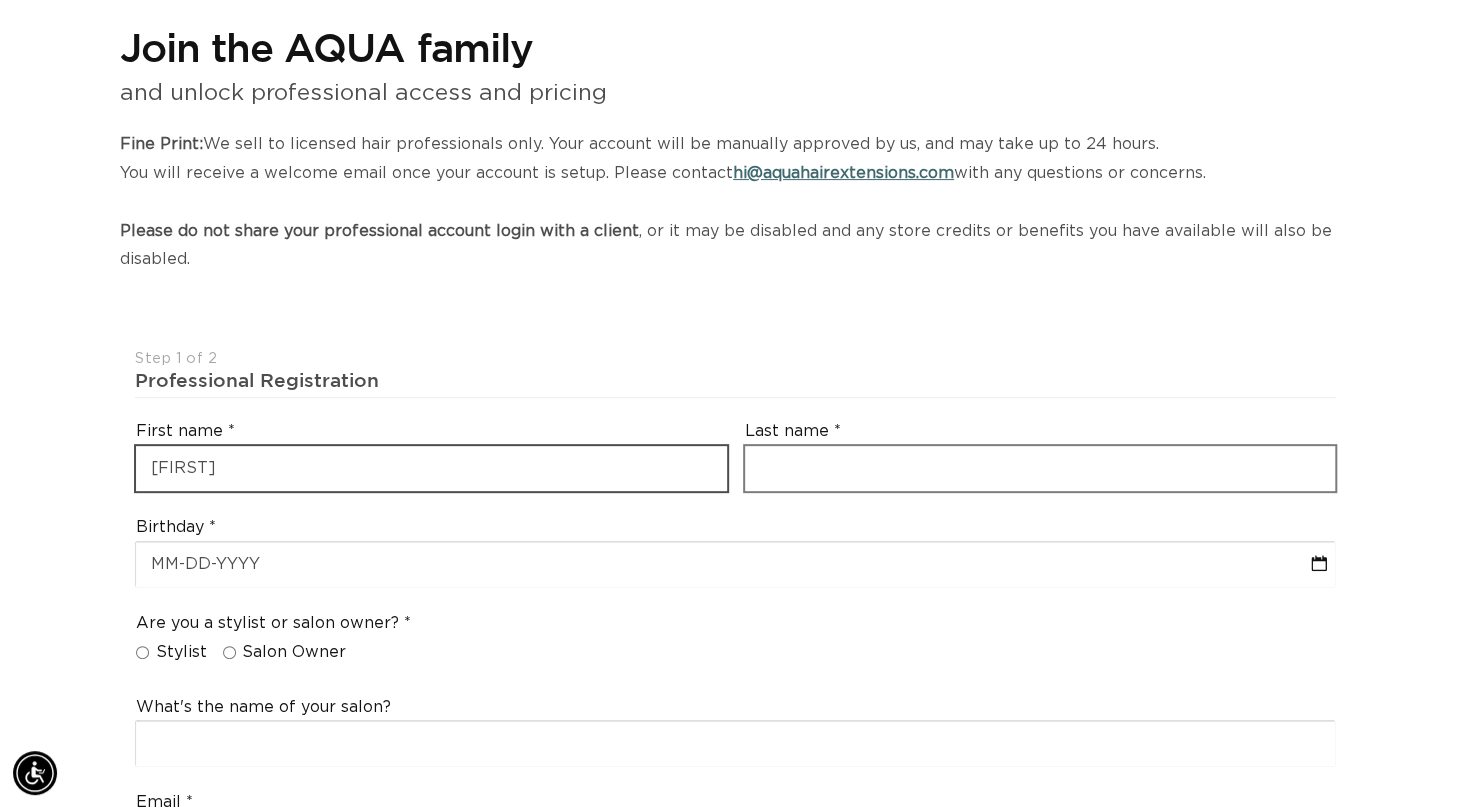 type on "Nicole" 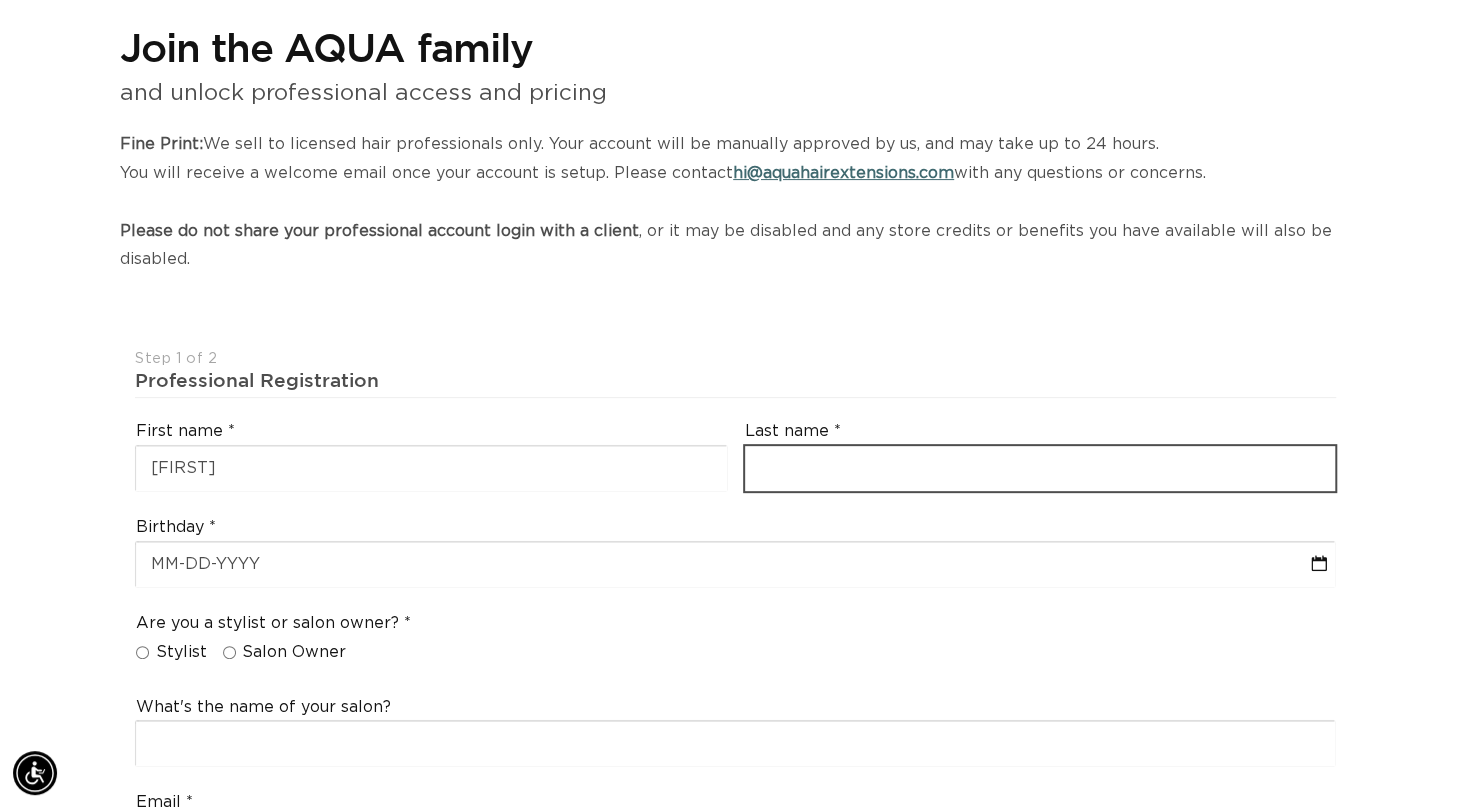 click at bounding box center (1040, 468) 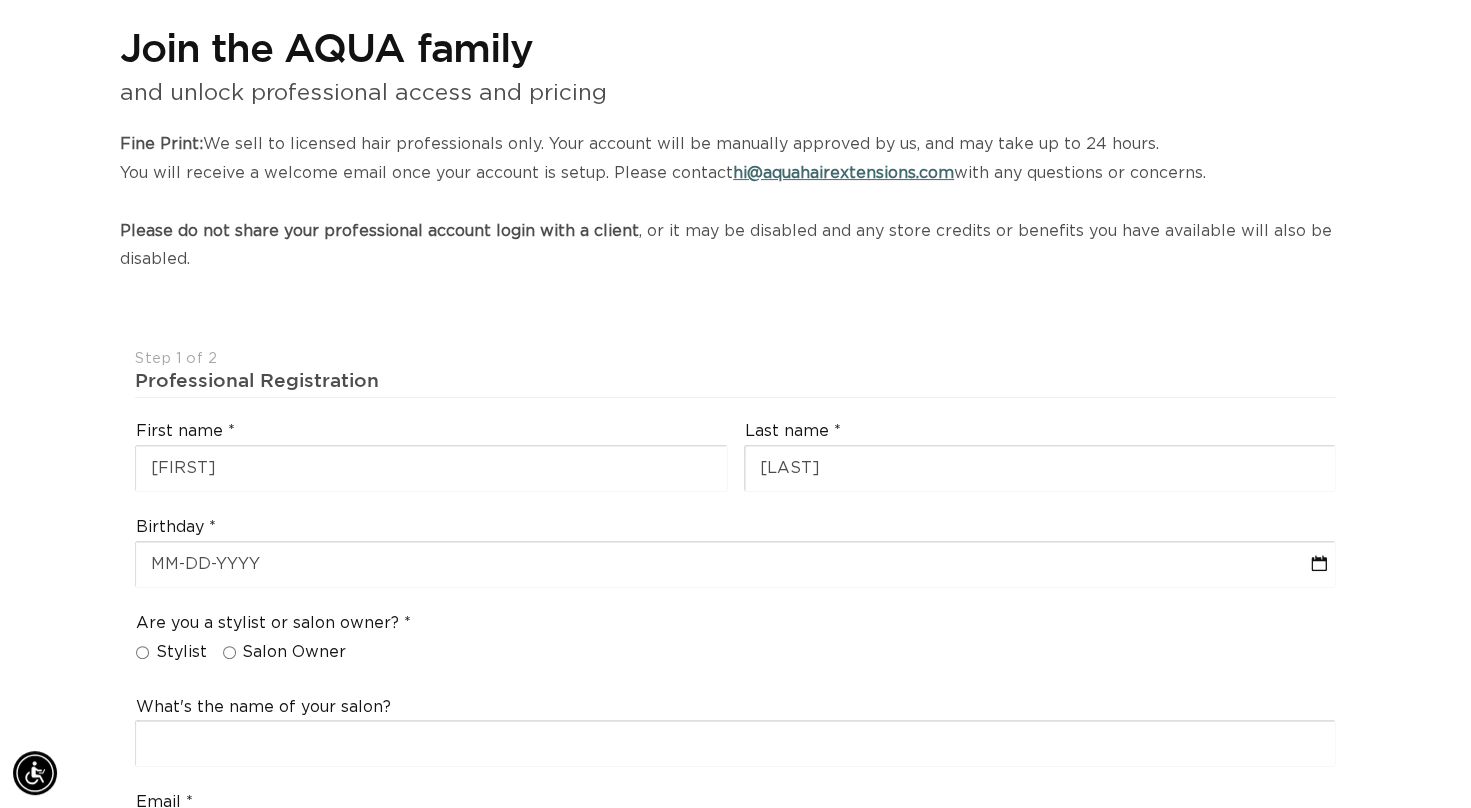 type on "NicoleEMyers01@gmail.com" 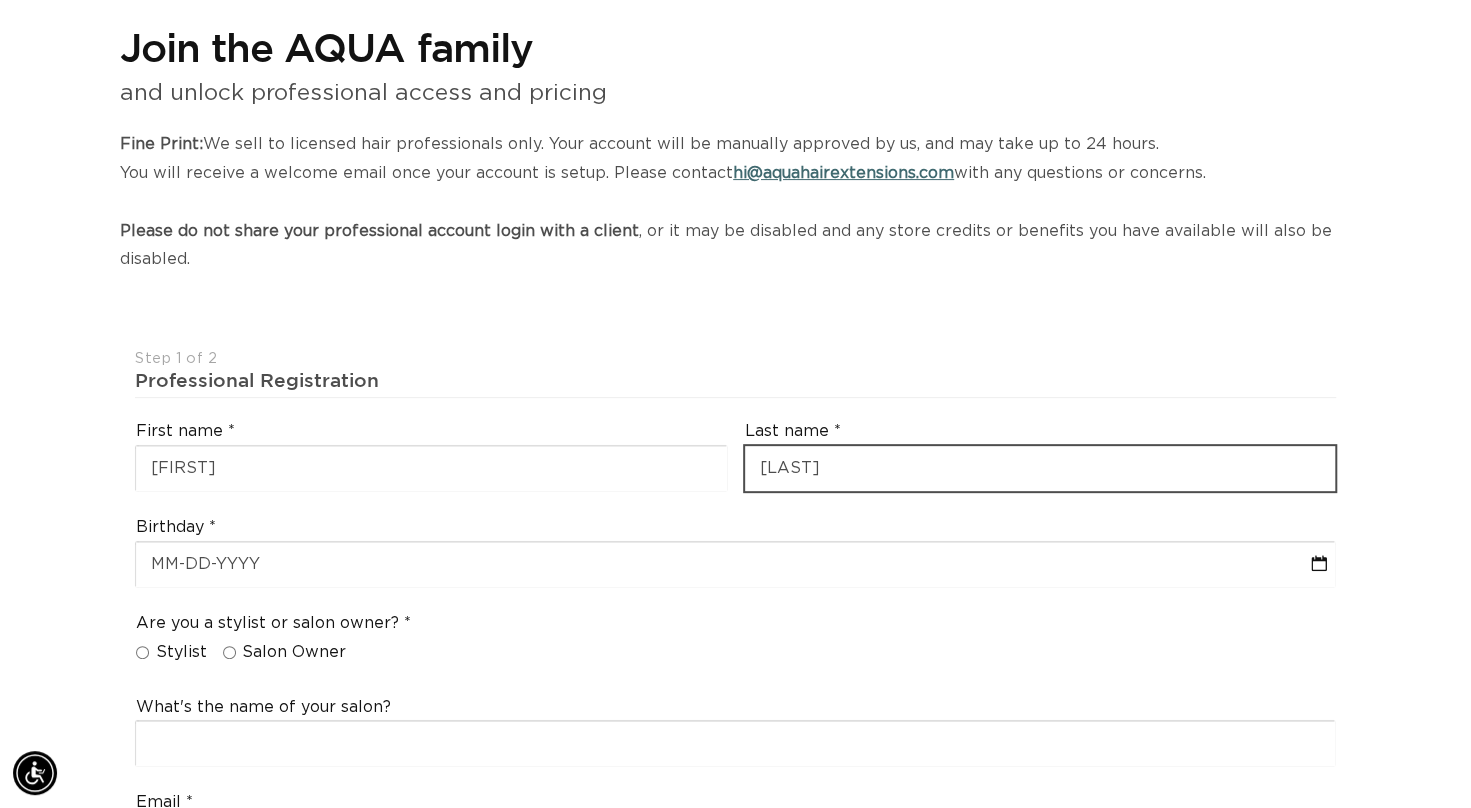 select on "7" 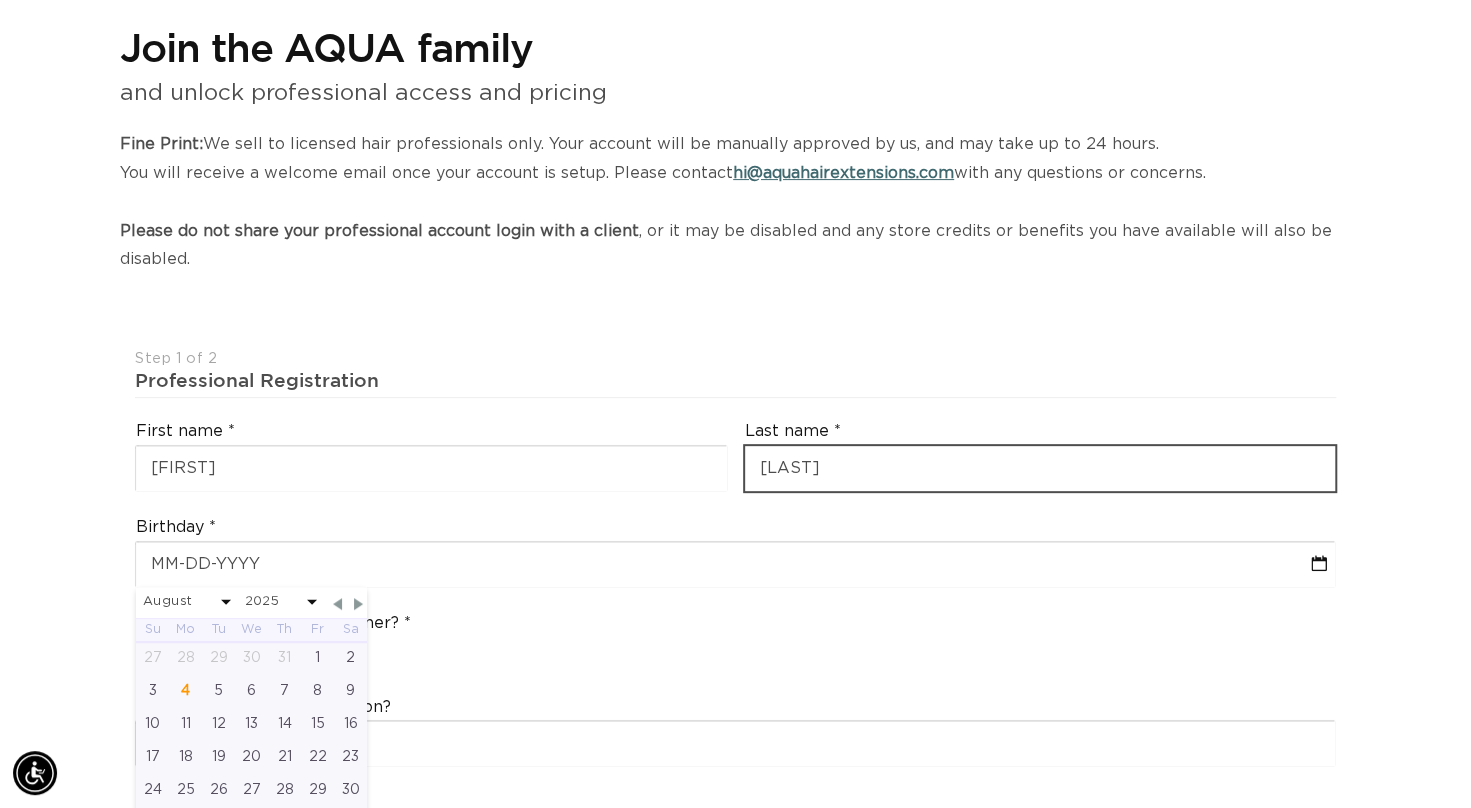 type on "Nicholas" 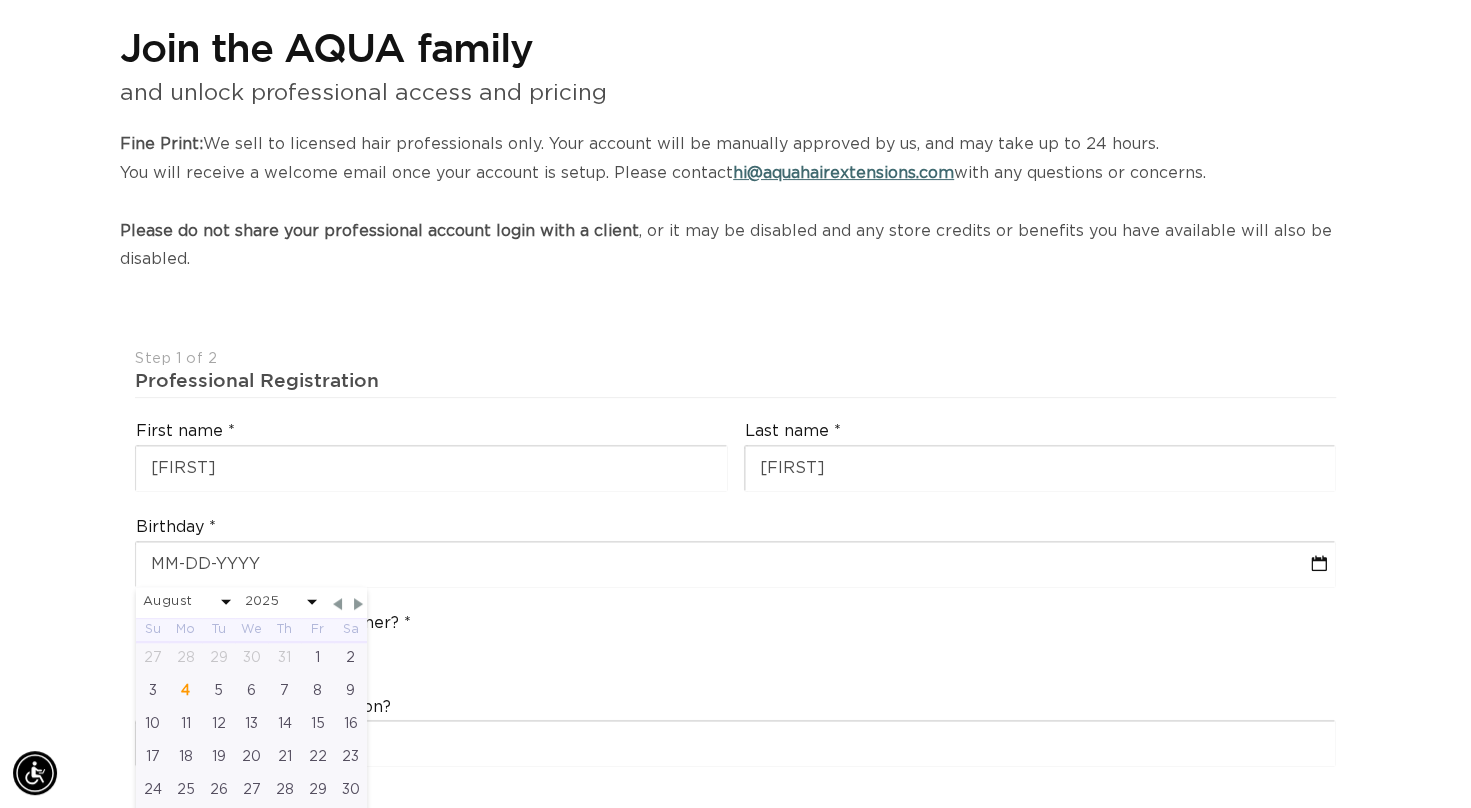 type on "21727" 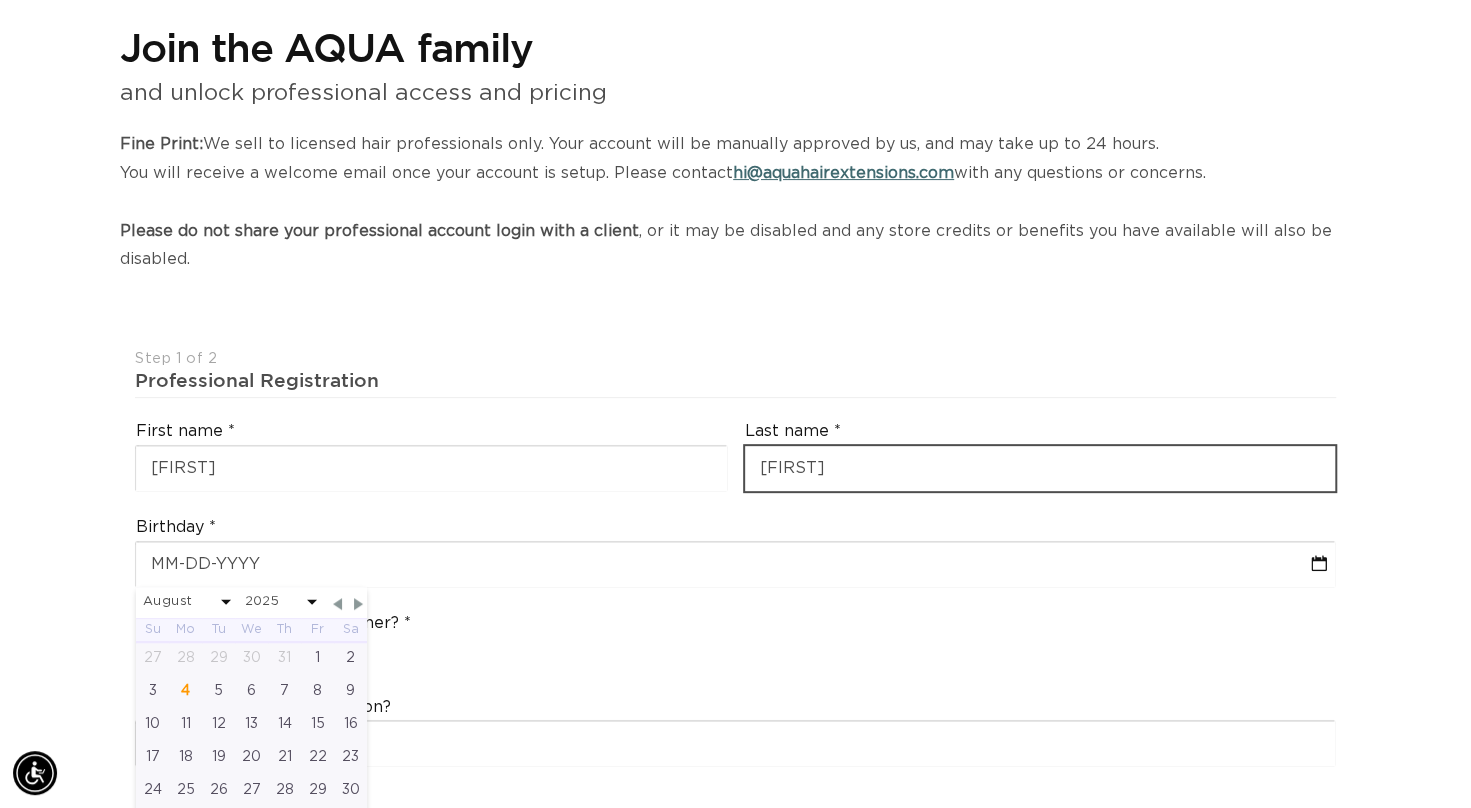 scroll, scrollTop: 0, scrollLeft: 0, axis: both 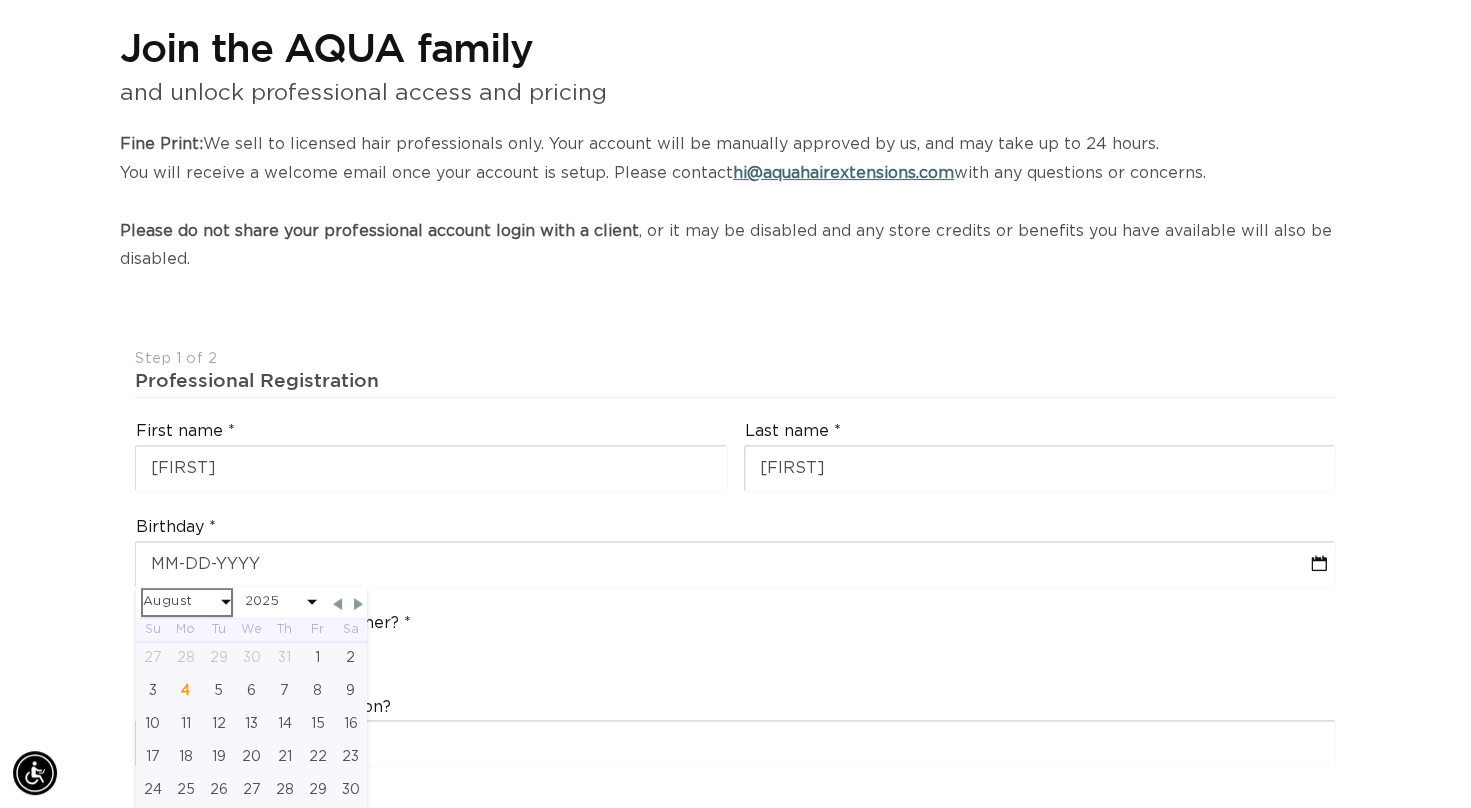 select on "7" 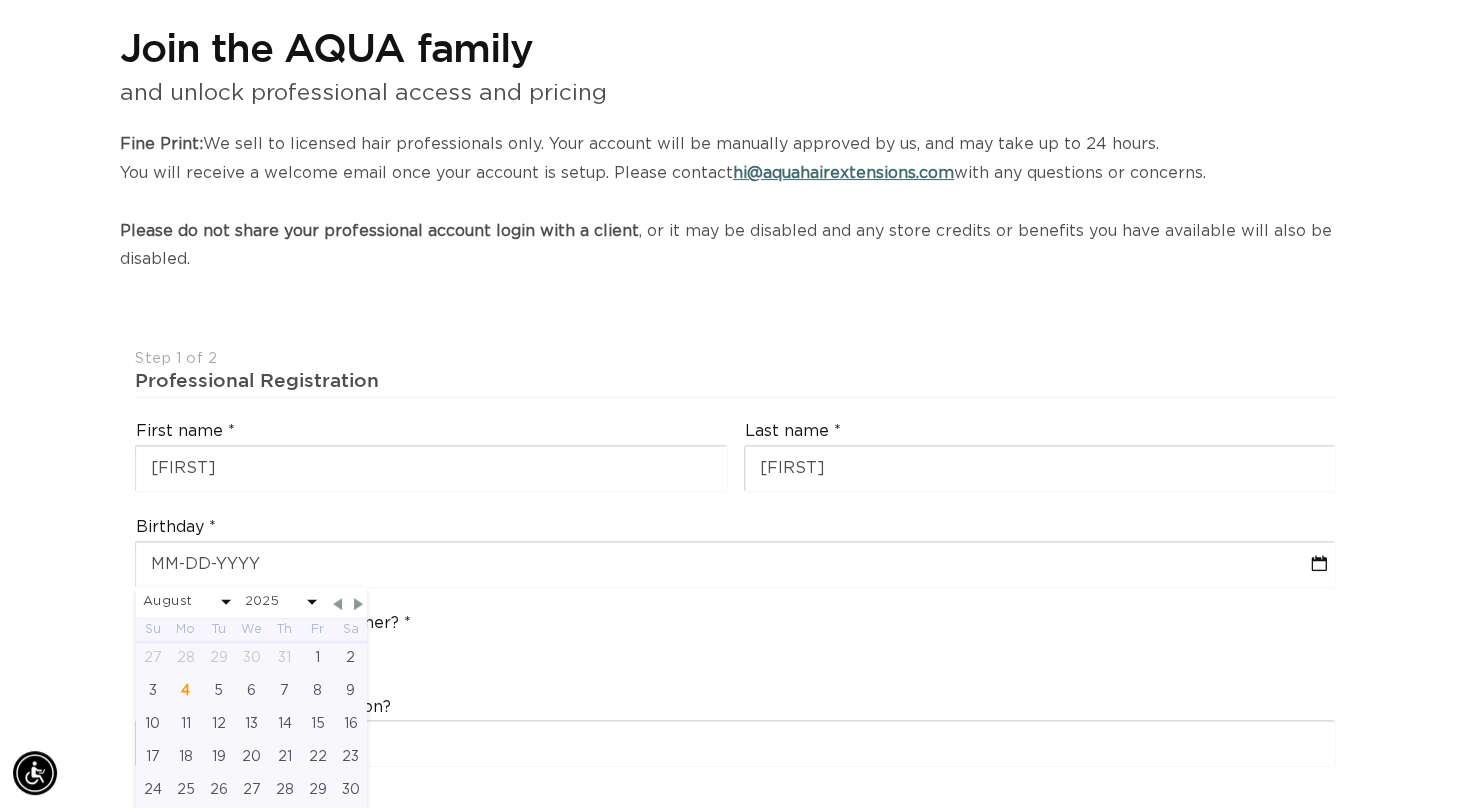 scroll, scrollTop: 0, scrollLeft: 1328, axis: horizontal 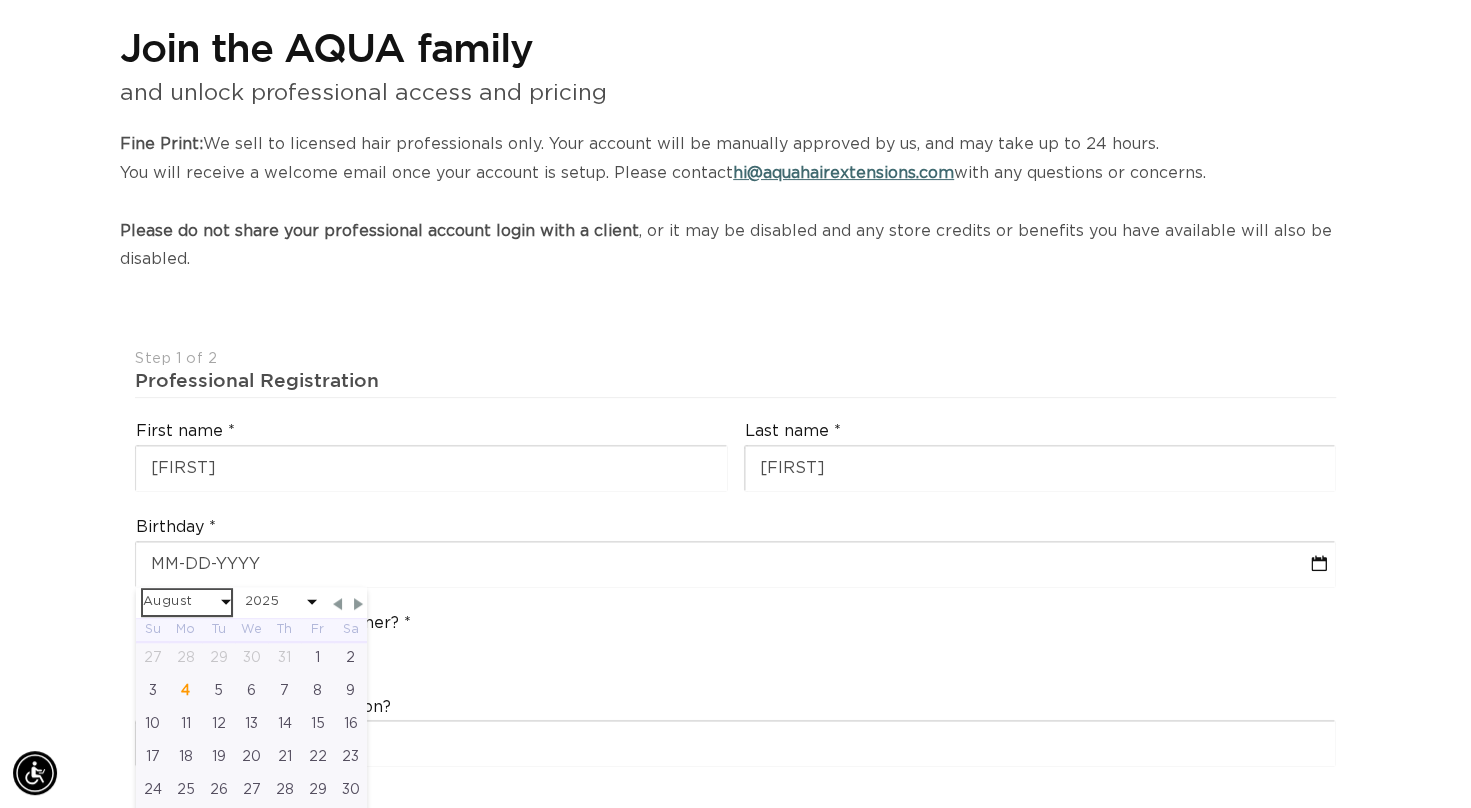 click on "January February March April May June July August September October November December" at bounding box center (187, 602) 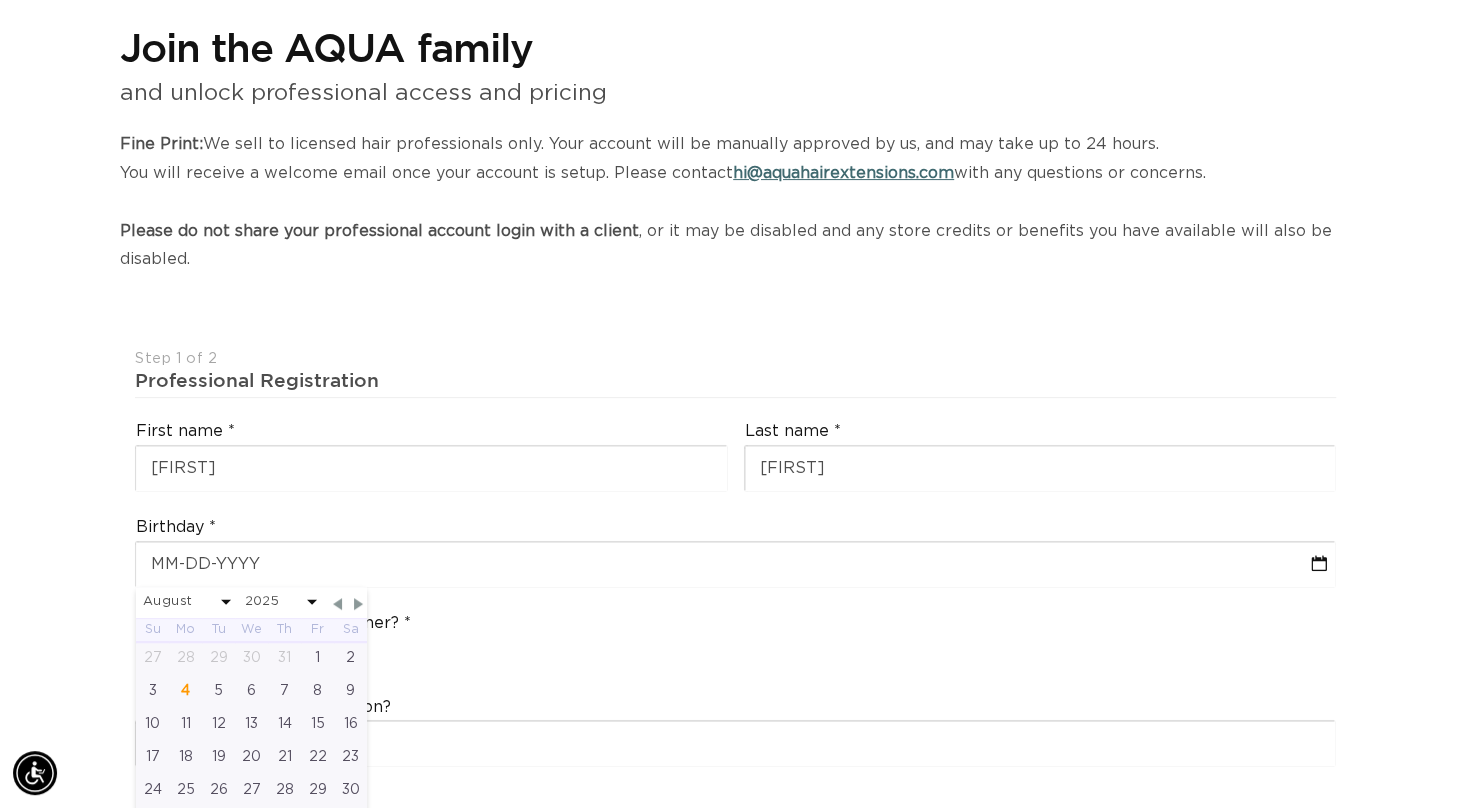 select on "4" 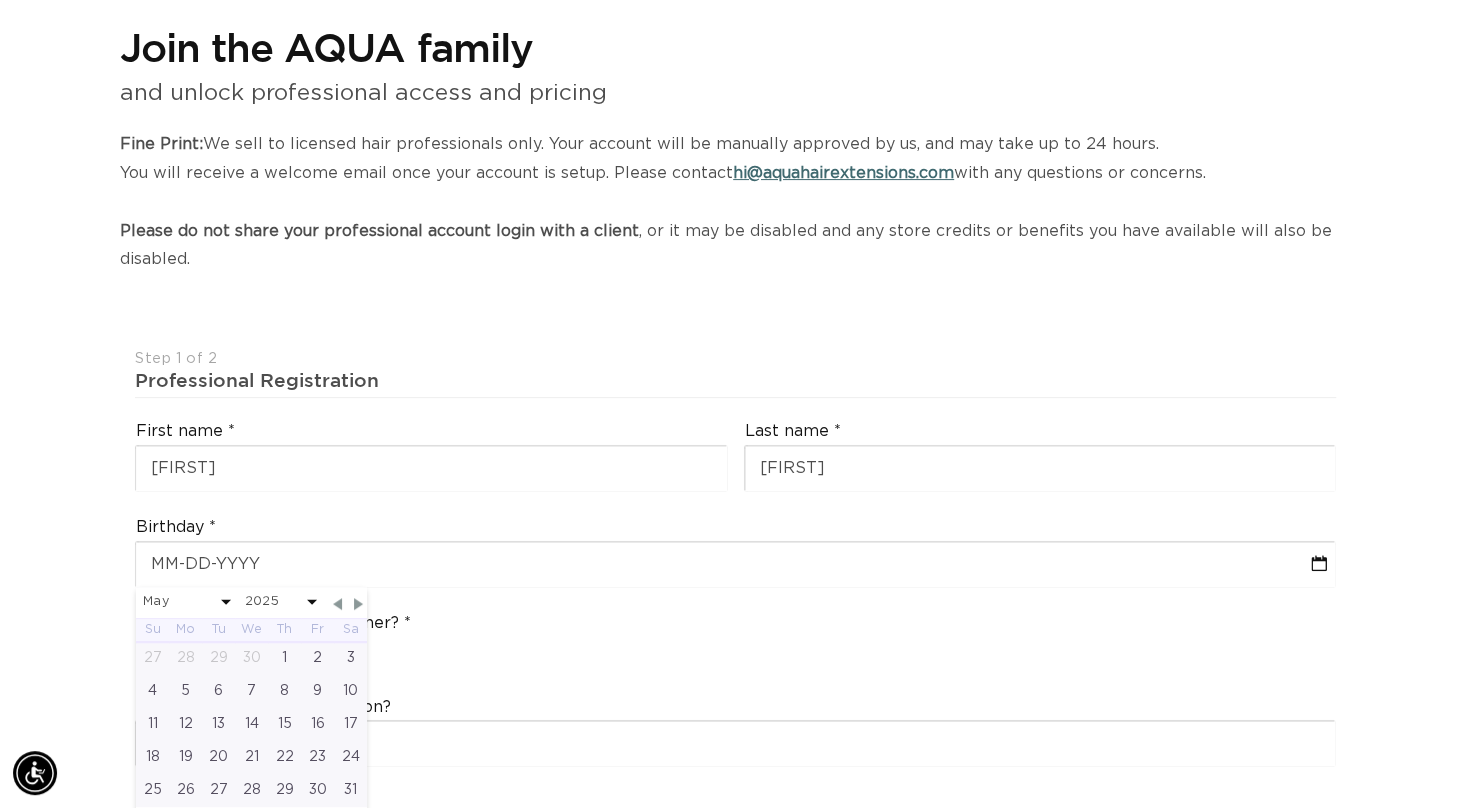 scroll, scrollTop: 0, scrollLeft: 2657, axis: horizontal 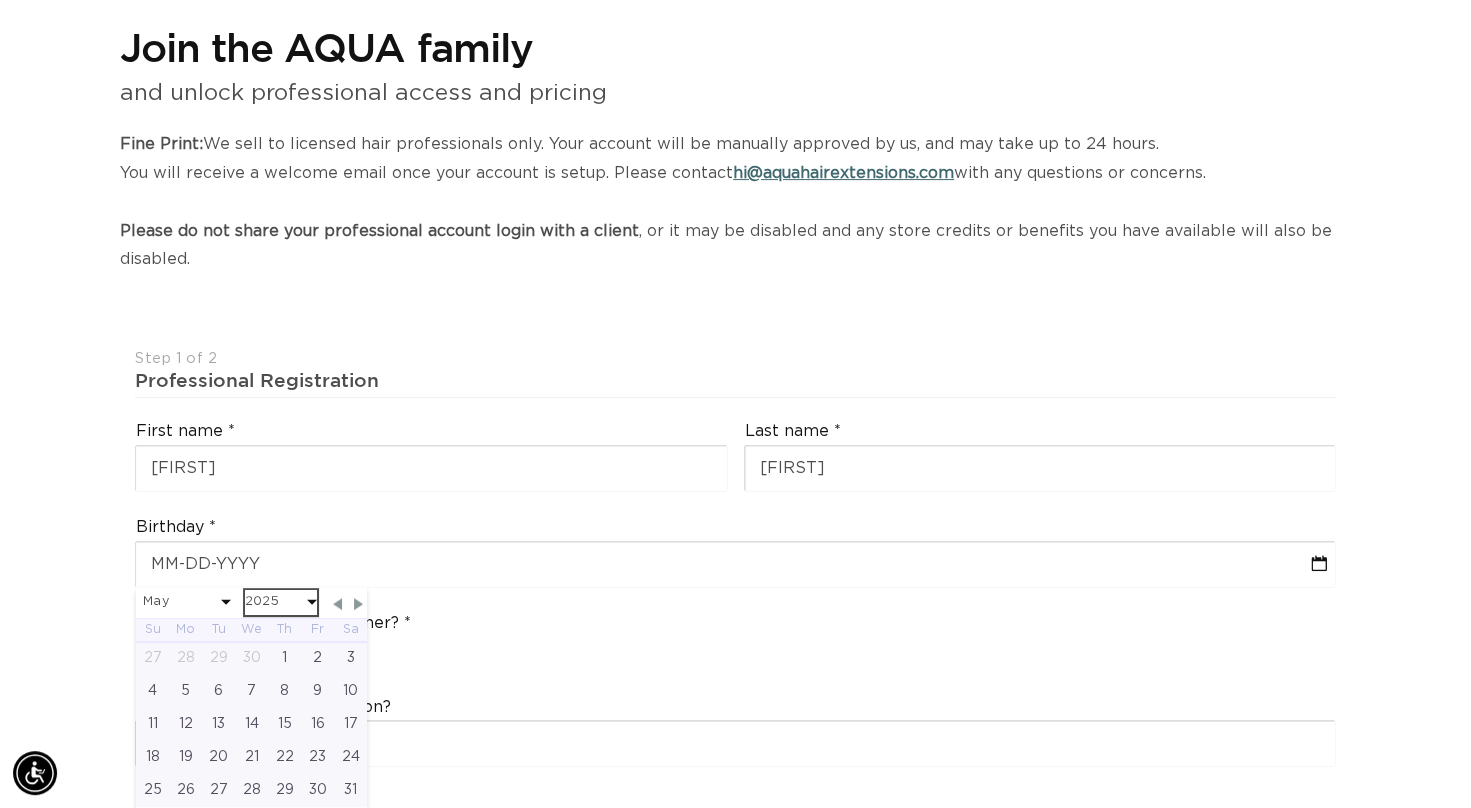 click on "2045 2044 2043 2042 2041 2040 2039 2038 2037 2036 2035 2034 2033 2032 2031 2030 2029 2028 2027 2026 2025 2024 2023 2022 2021 2020 2019 2018 2017 2016 2015 2014 2013 2012 2011 2010 2009 2008 2007 2006 2005 2004 2003 2002 2001 2000 1999 1998 1997 1996 1995 1994 1993 1992 1991 1990 1989 1988 1987 1986 1985 1984 1983 1982 1981 1980 1979 1978 1977 1976 1975 1974 1973 1972 1971 1970 1969 1968 1967 1966 1965 1964 1963 1962 1961 1960 1959 1958 1957 1956 1955 1954 1953 1952 1951 1950 1949 1948 1947 1946 1945" at bounding box center [281, 602] 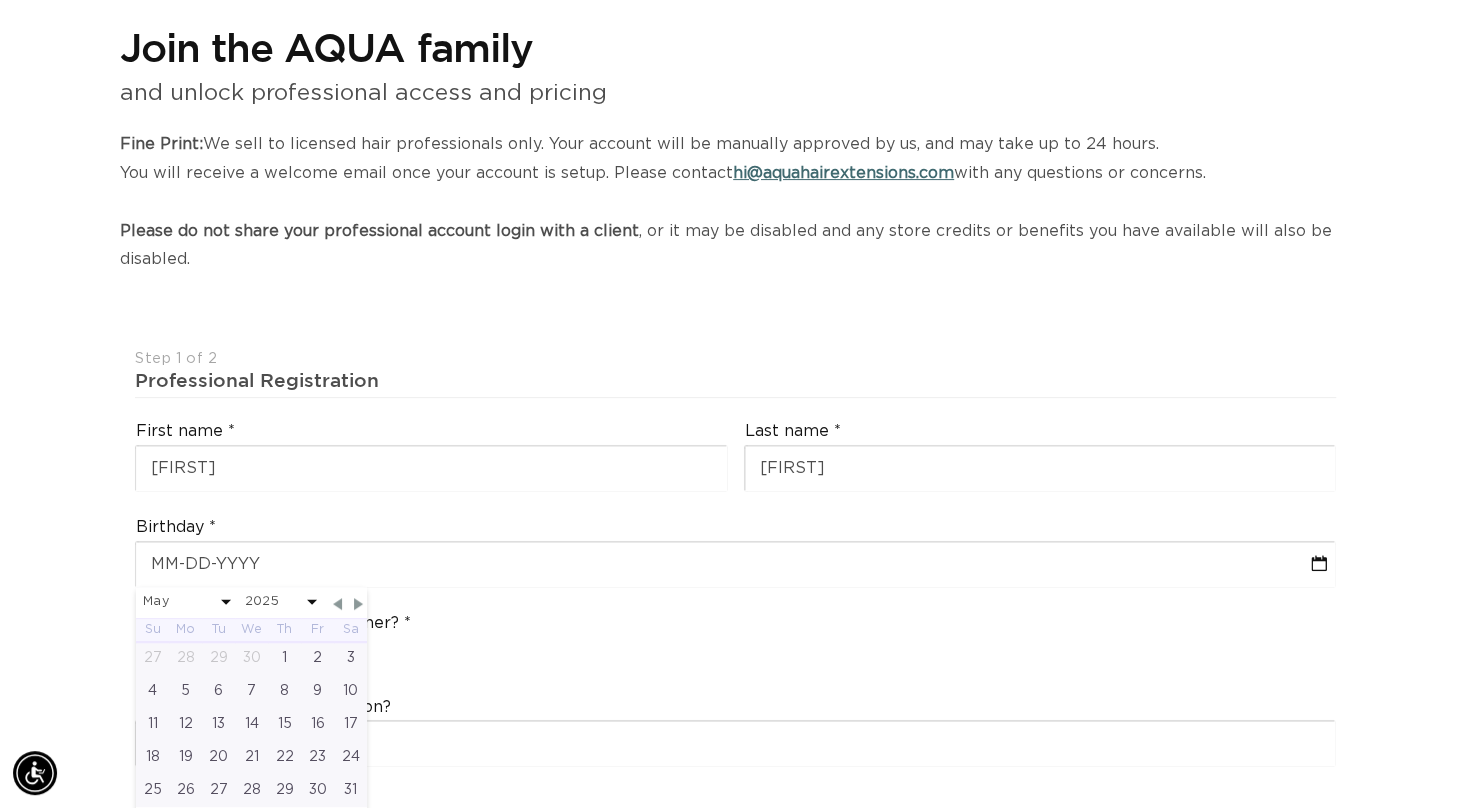 select on "4" 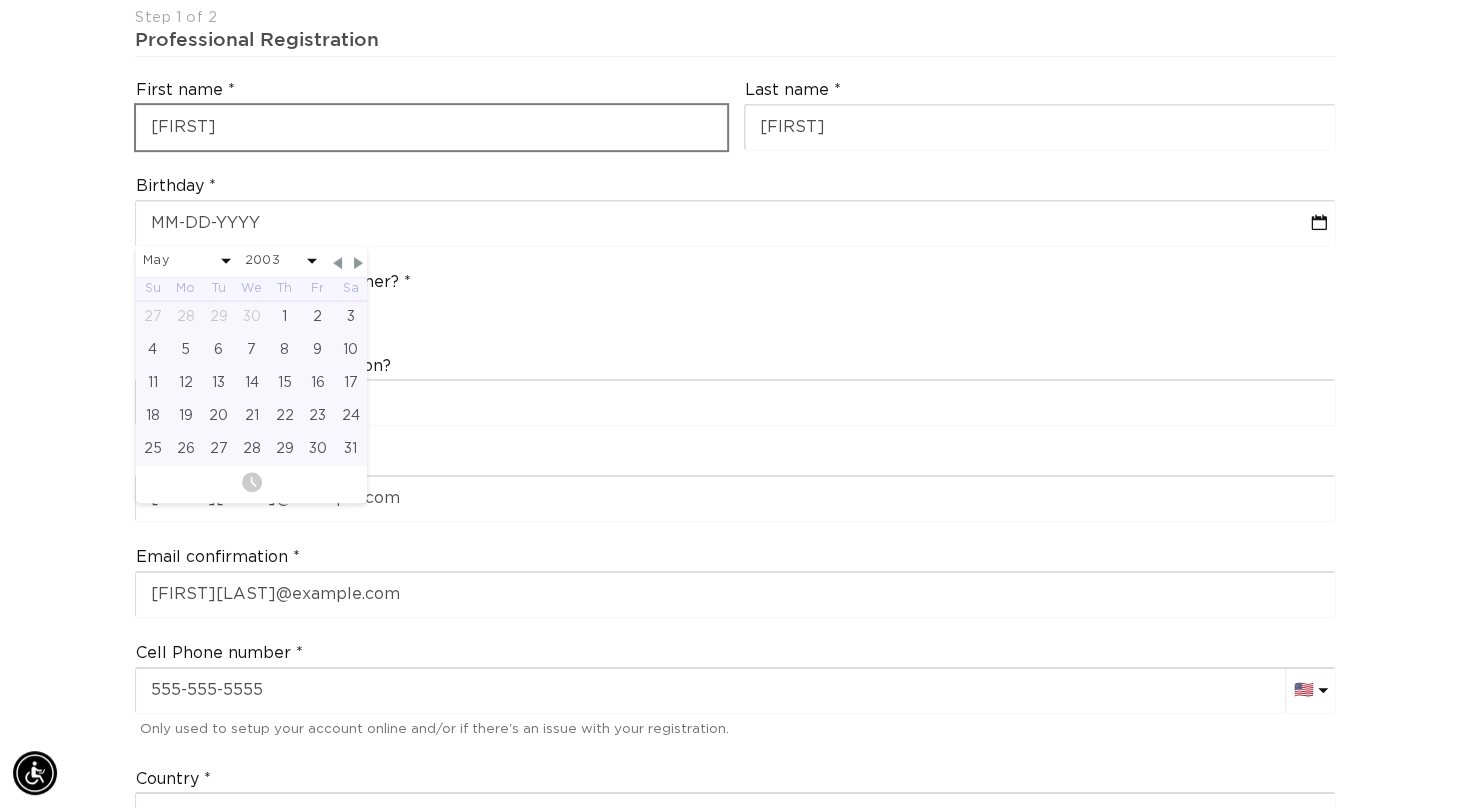scroll, scrollTop: 559, scrollLeft: 0, axis: vertical 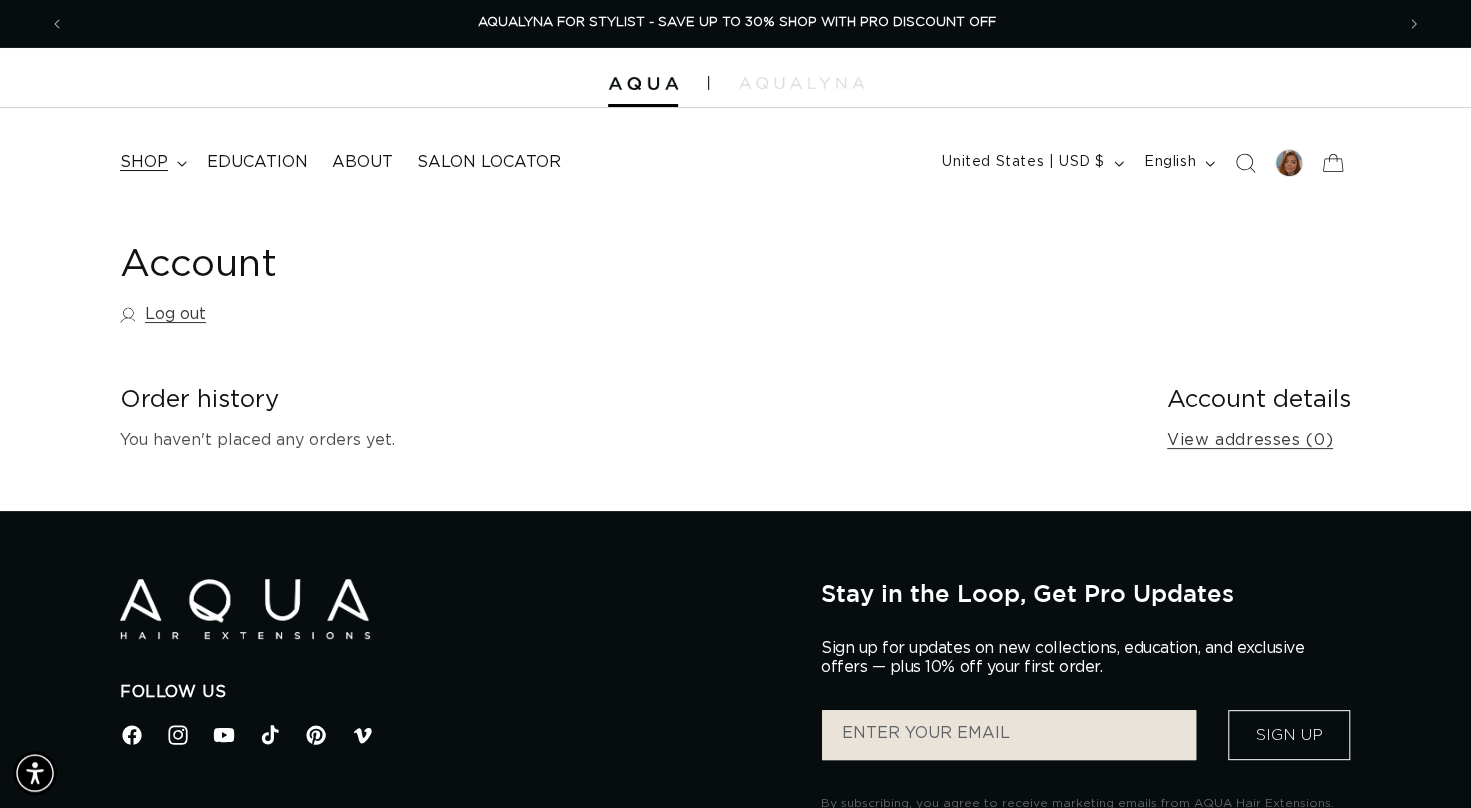 click on "shop" at bounding box center [144, 162] 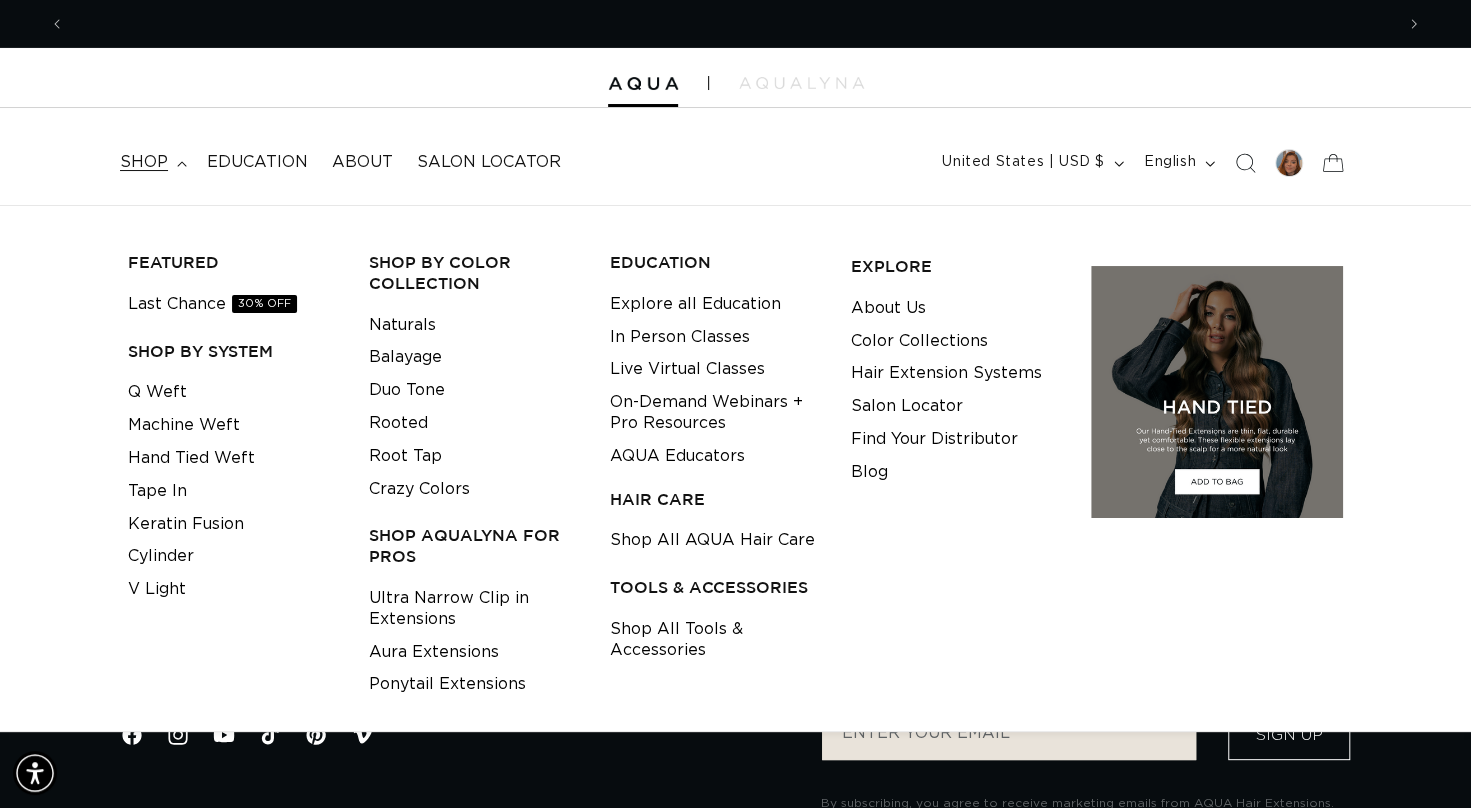 scroll, scrollTop: 0, scrollLeft: 0, axis: both 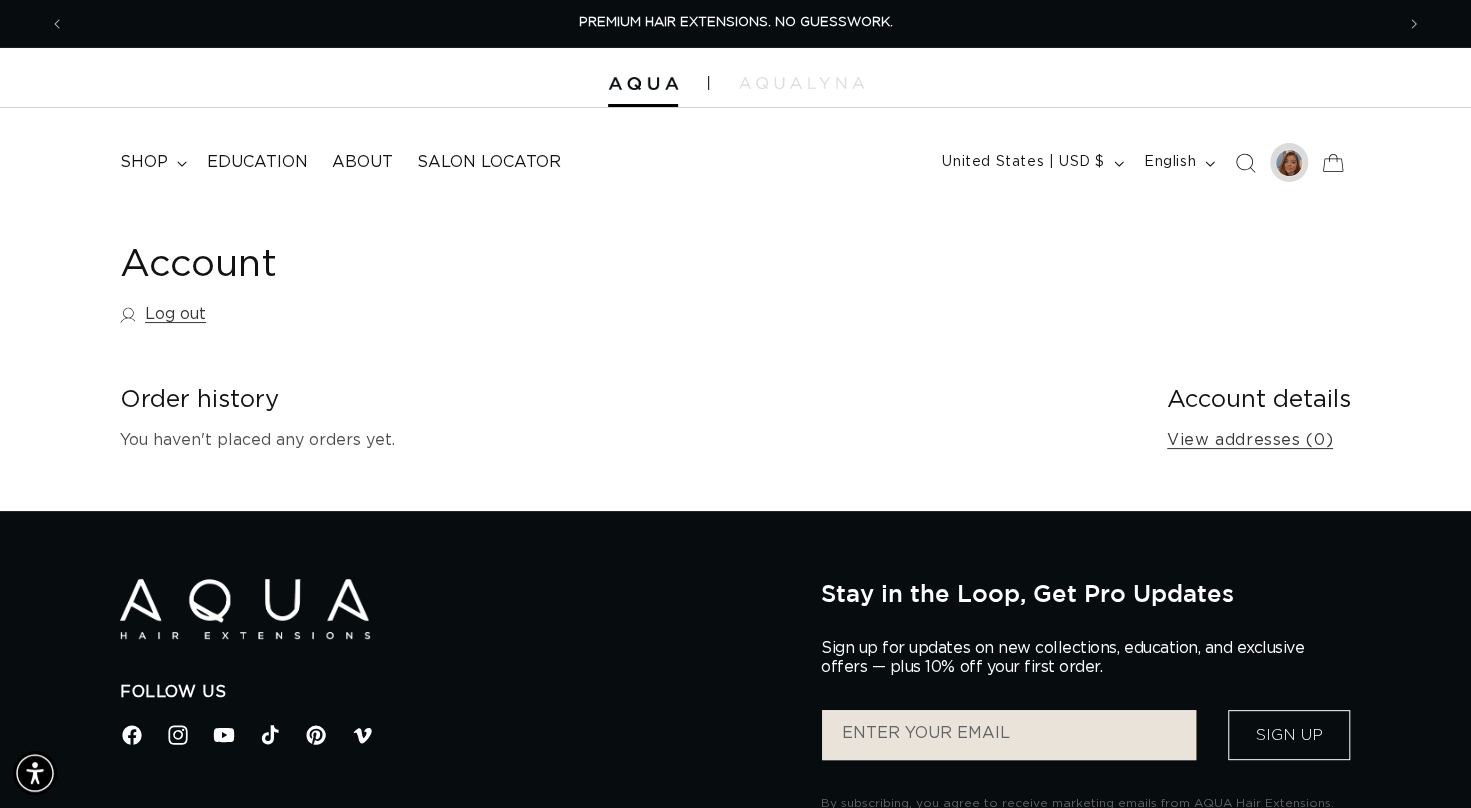 click at bounding box center [1289, 163] 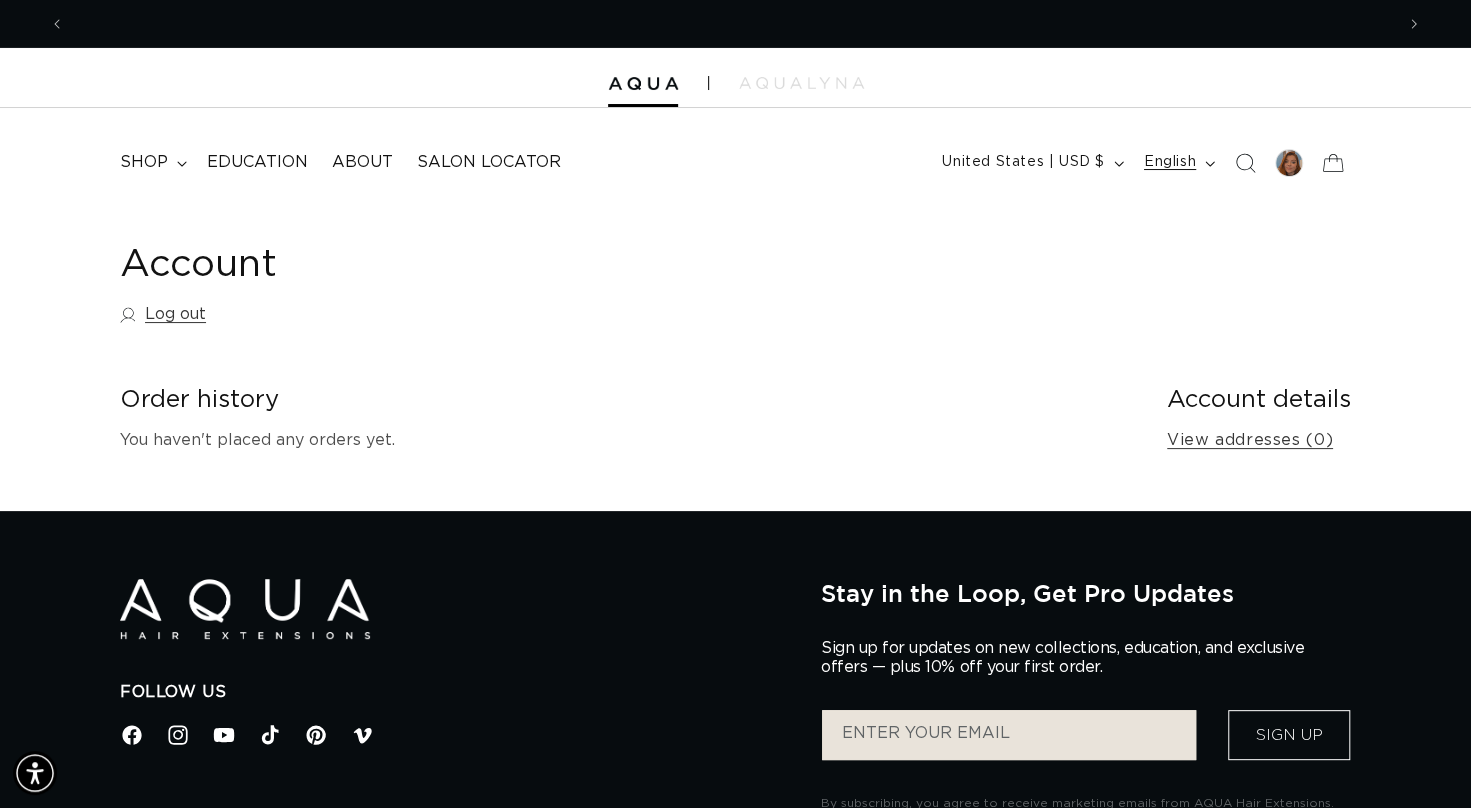 scroll, scrollTop: 0, scrollLeft: 1328, axis: horizontal 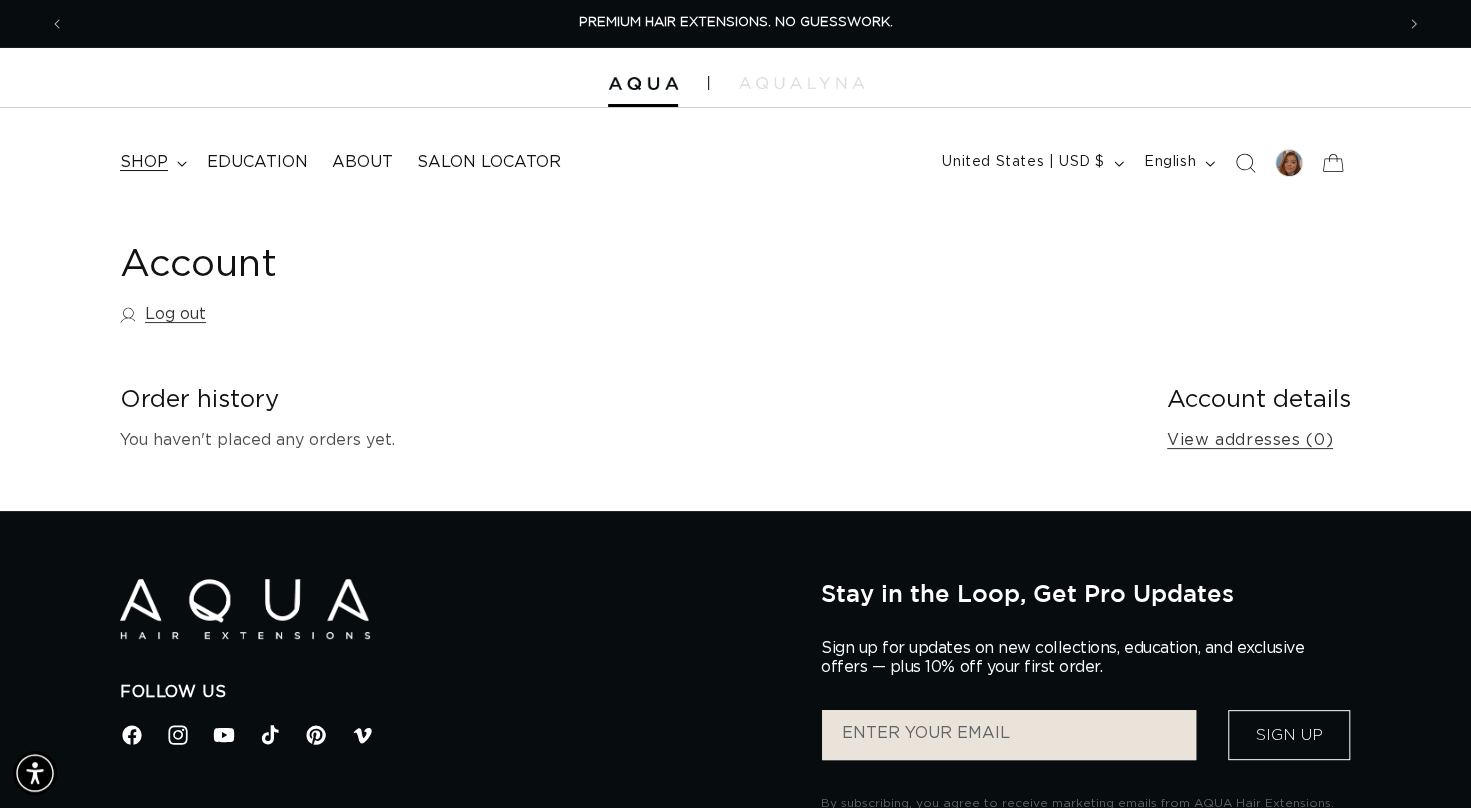 click on "shop" at bounding box center (144, 162) 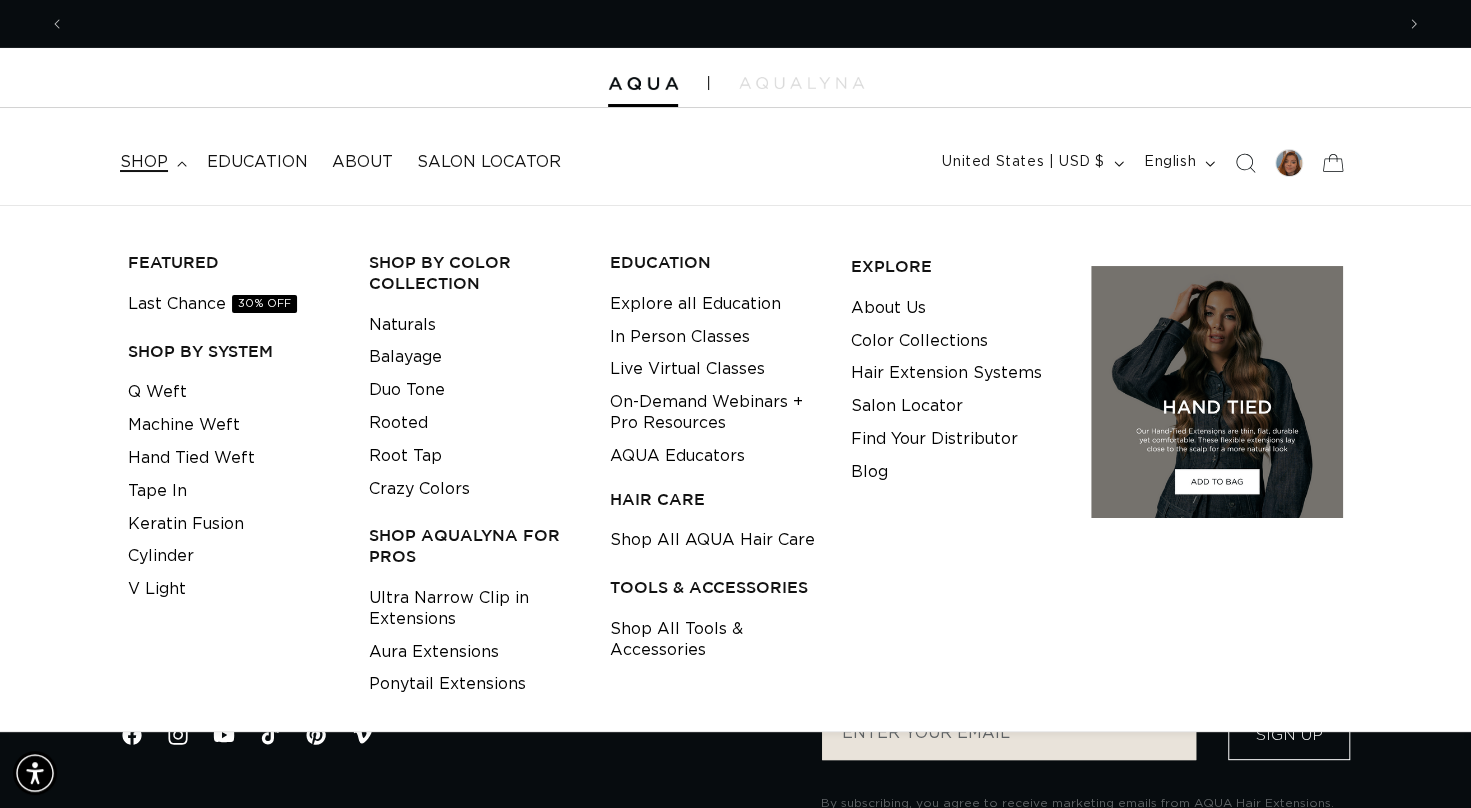 scroll, scrollTop: 0, scrollLeft: 0, axis: both 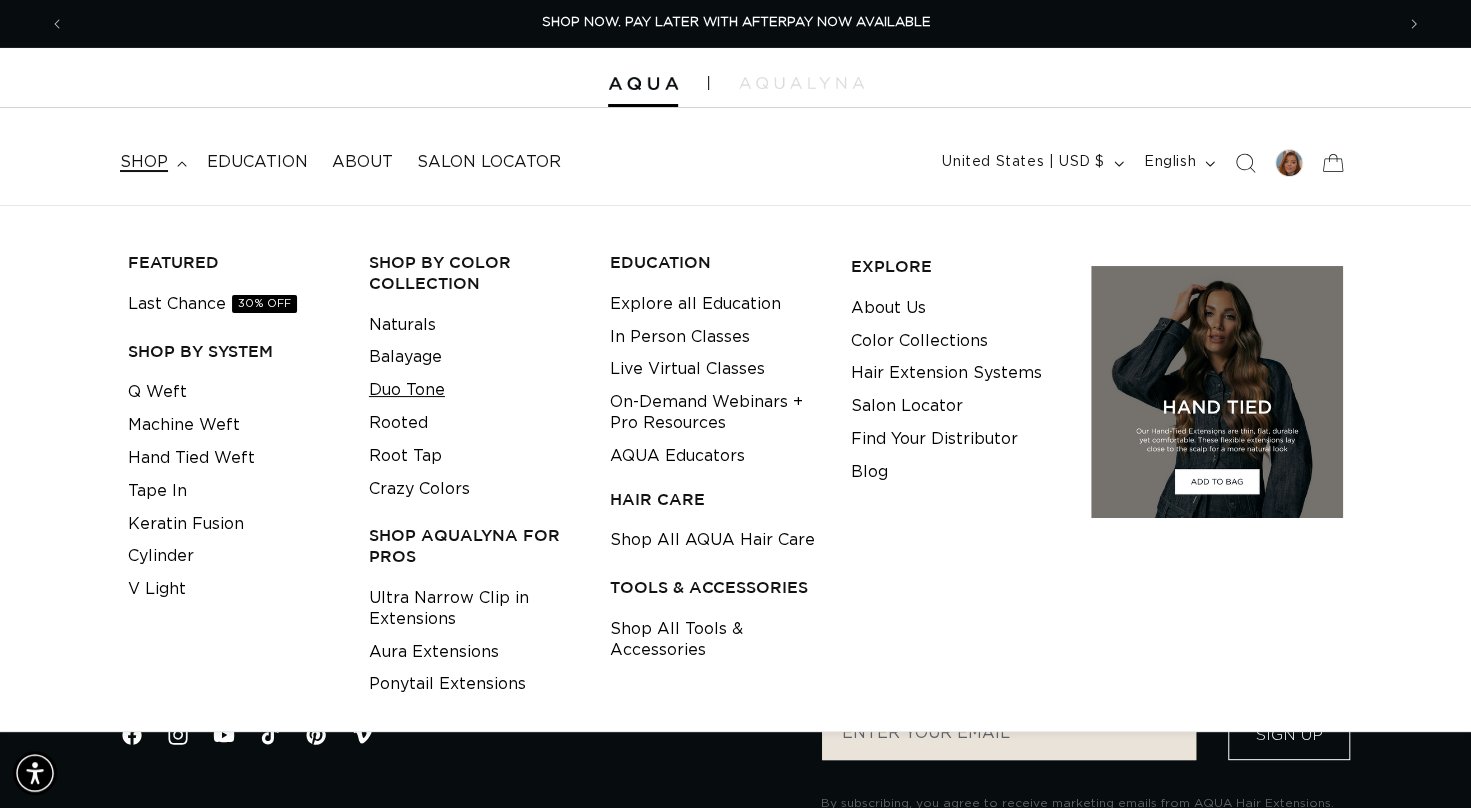 click on "Duo Tone" at bounding box center [407, 390] 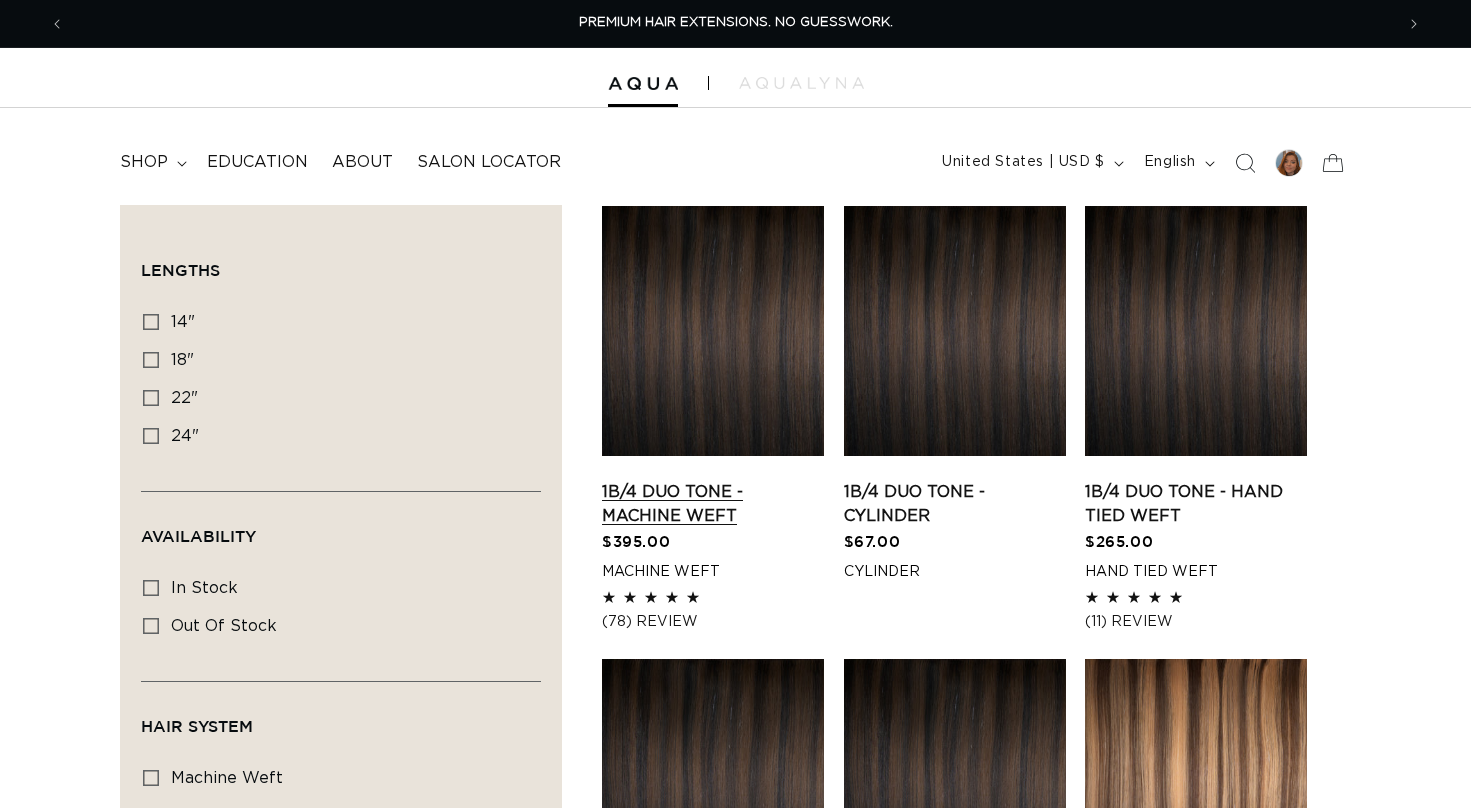scroll, scrollTop: 0, scrollLeft: 0, axis: both 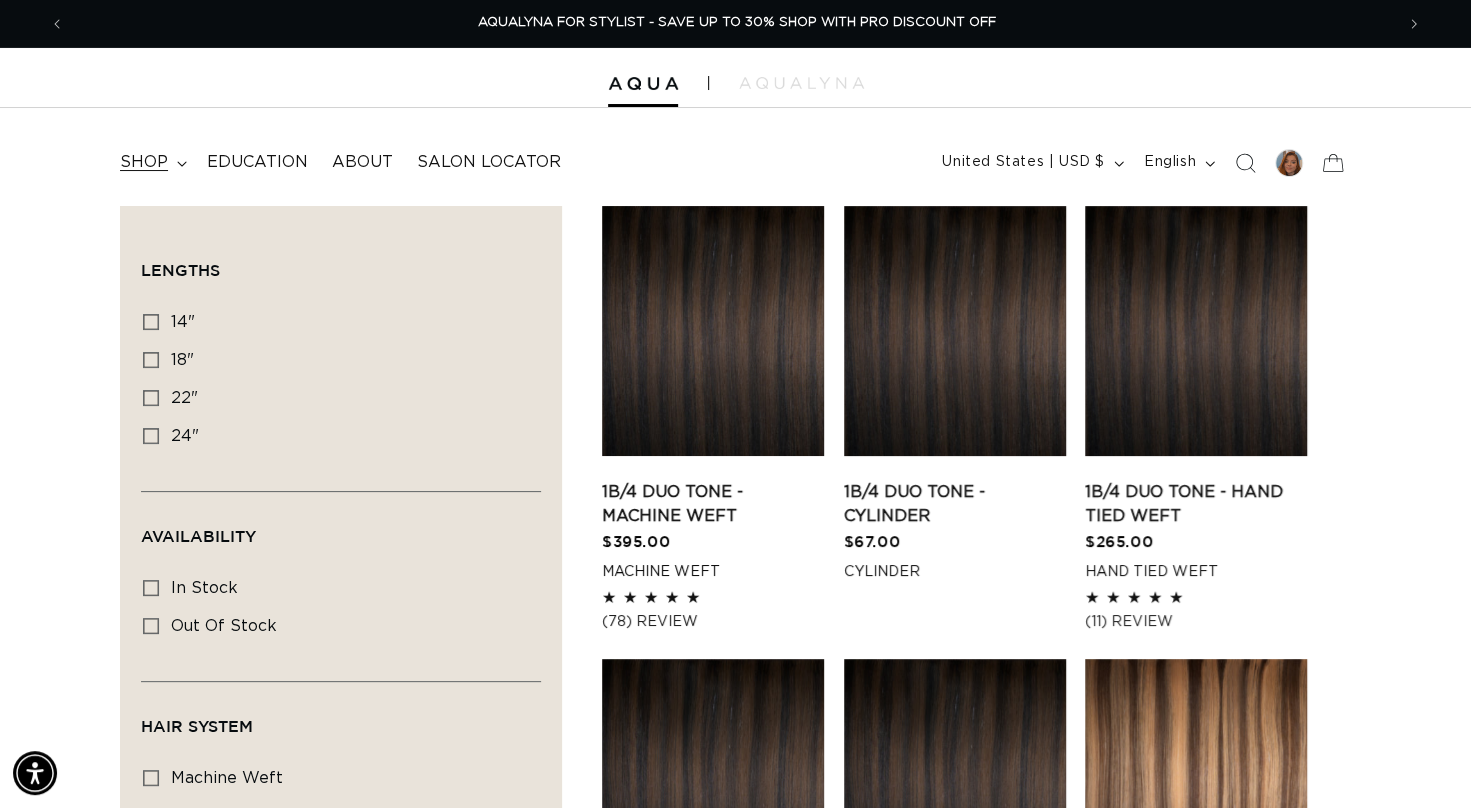 click on "shop" at bounding box center (144, 162) 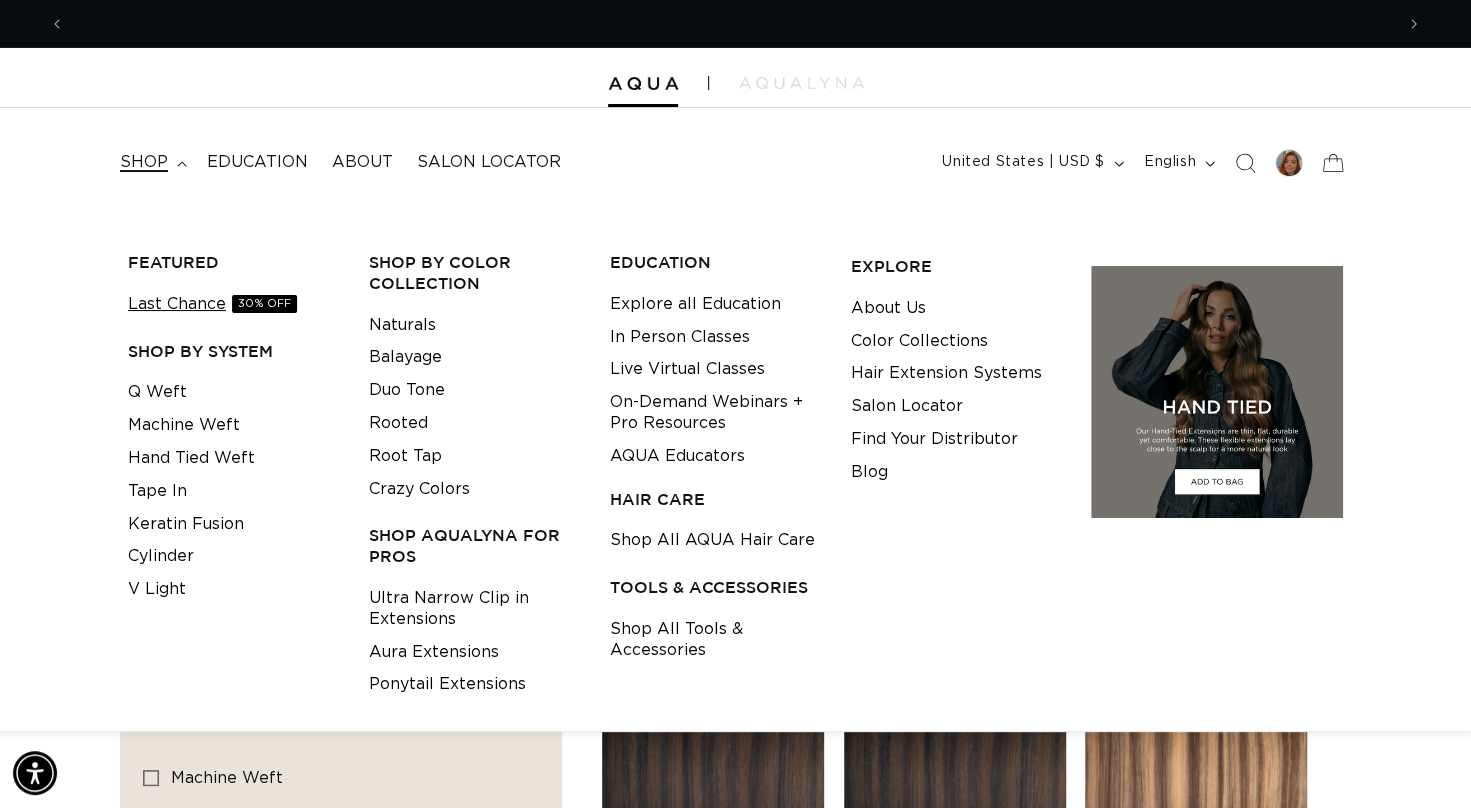 scroll, scrollTop: 0, scrollLeft: 0, axis: both 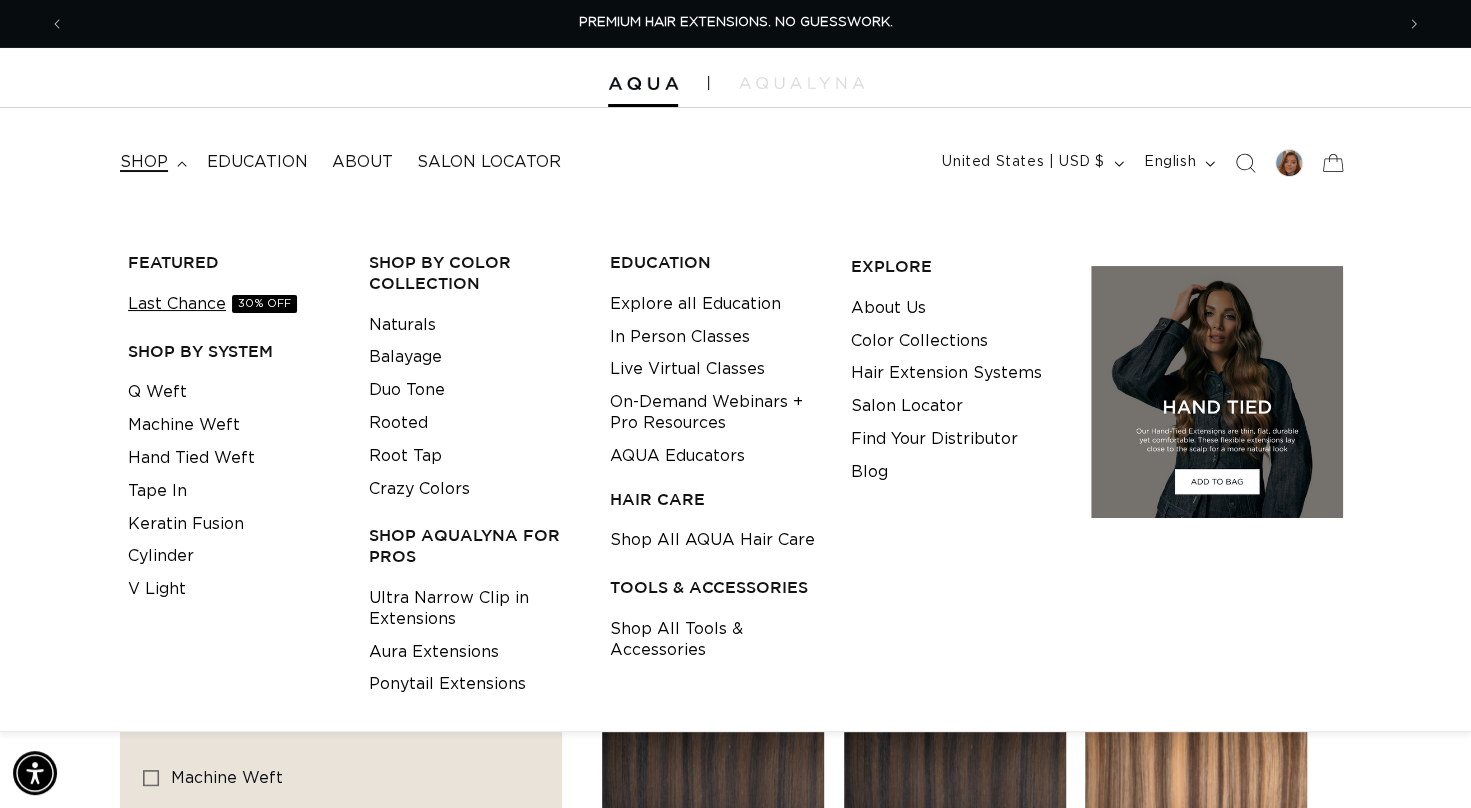 click on "Last Chance
30% OFF" at bounding box center (212, 304) 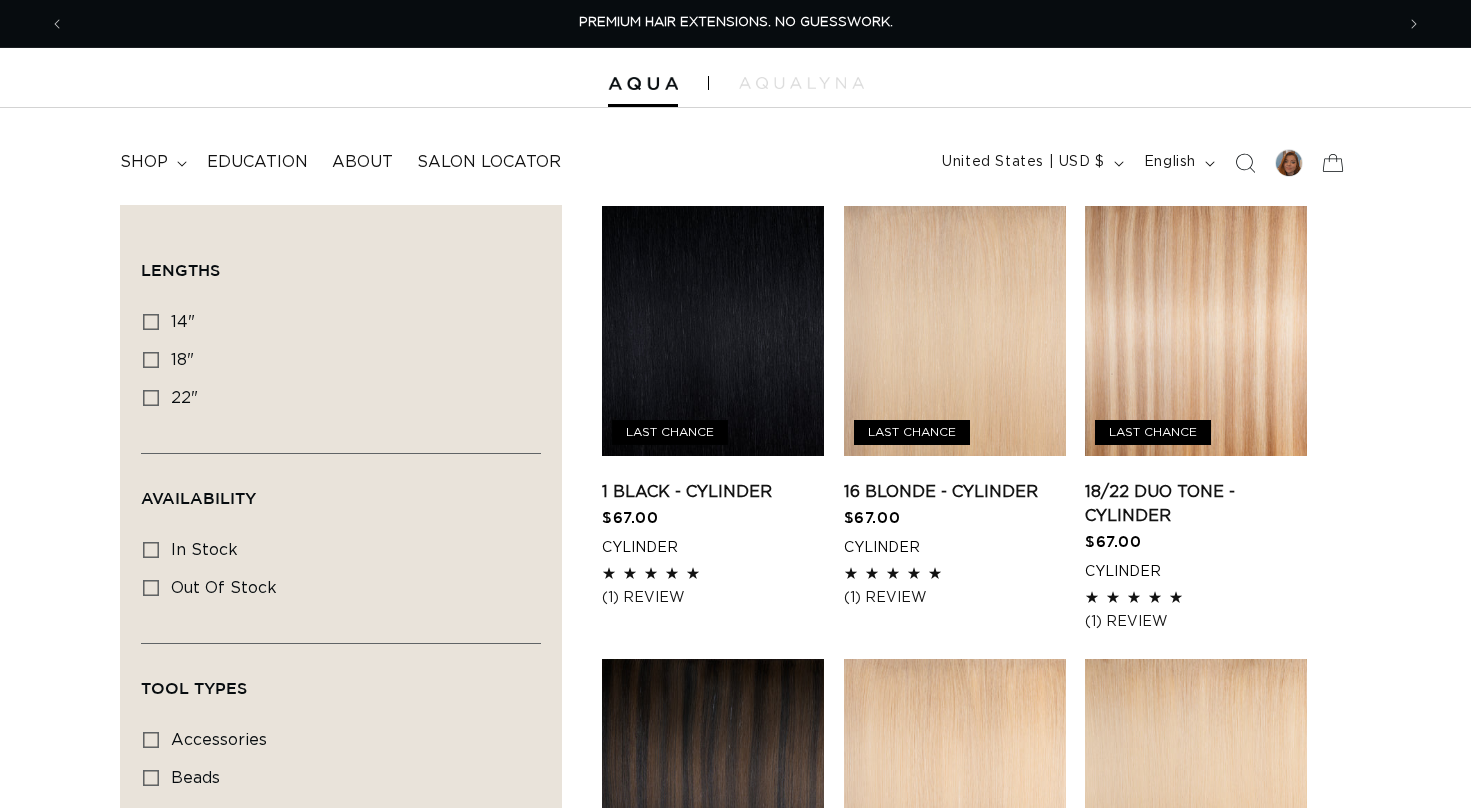 scroll, scrollTop: 0, scrollLeft: 0, axis: both 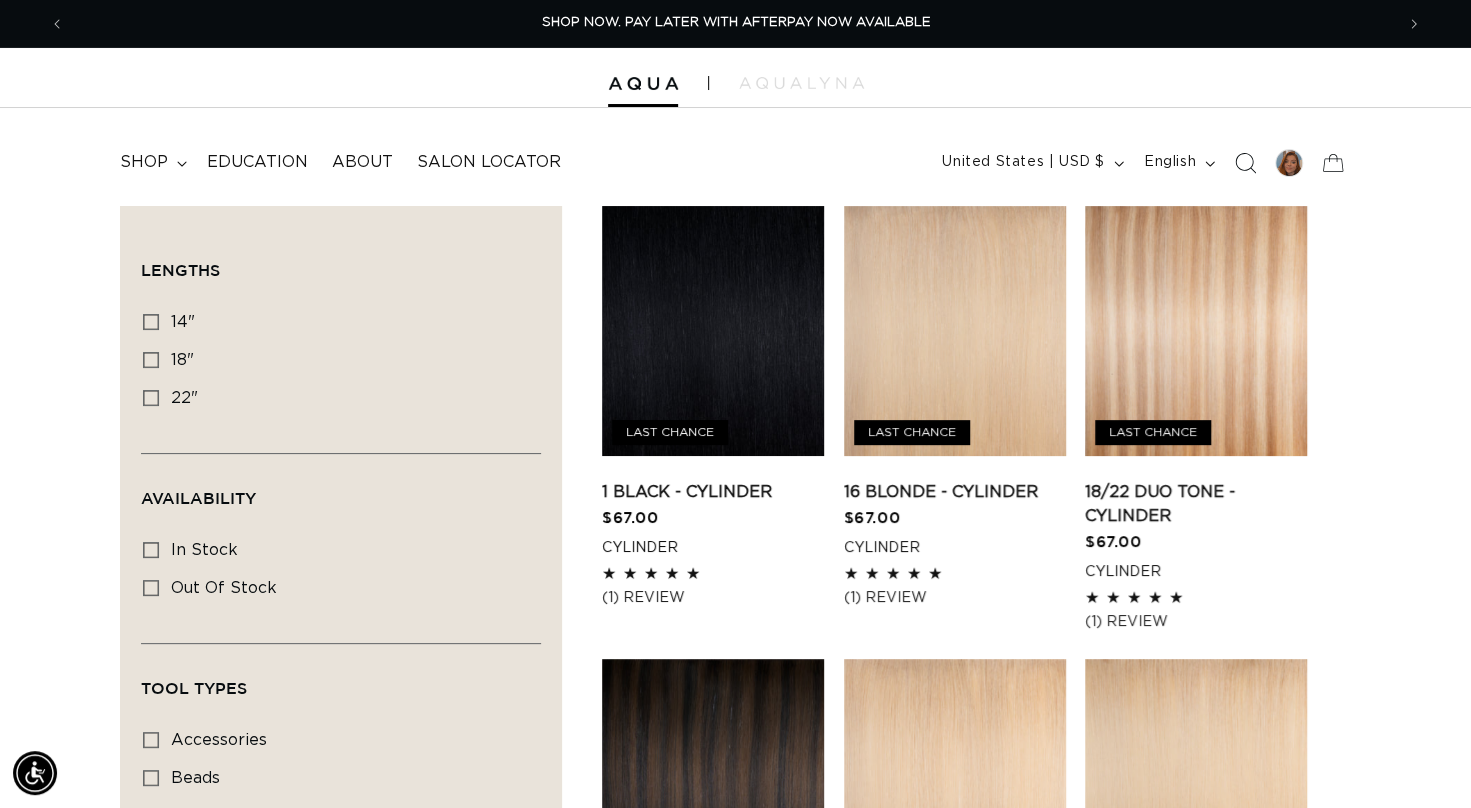 click 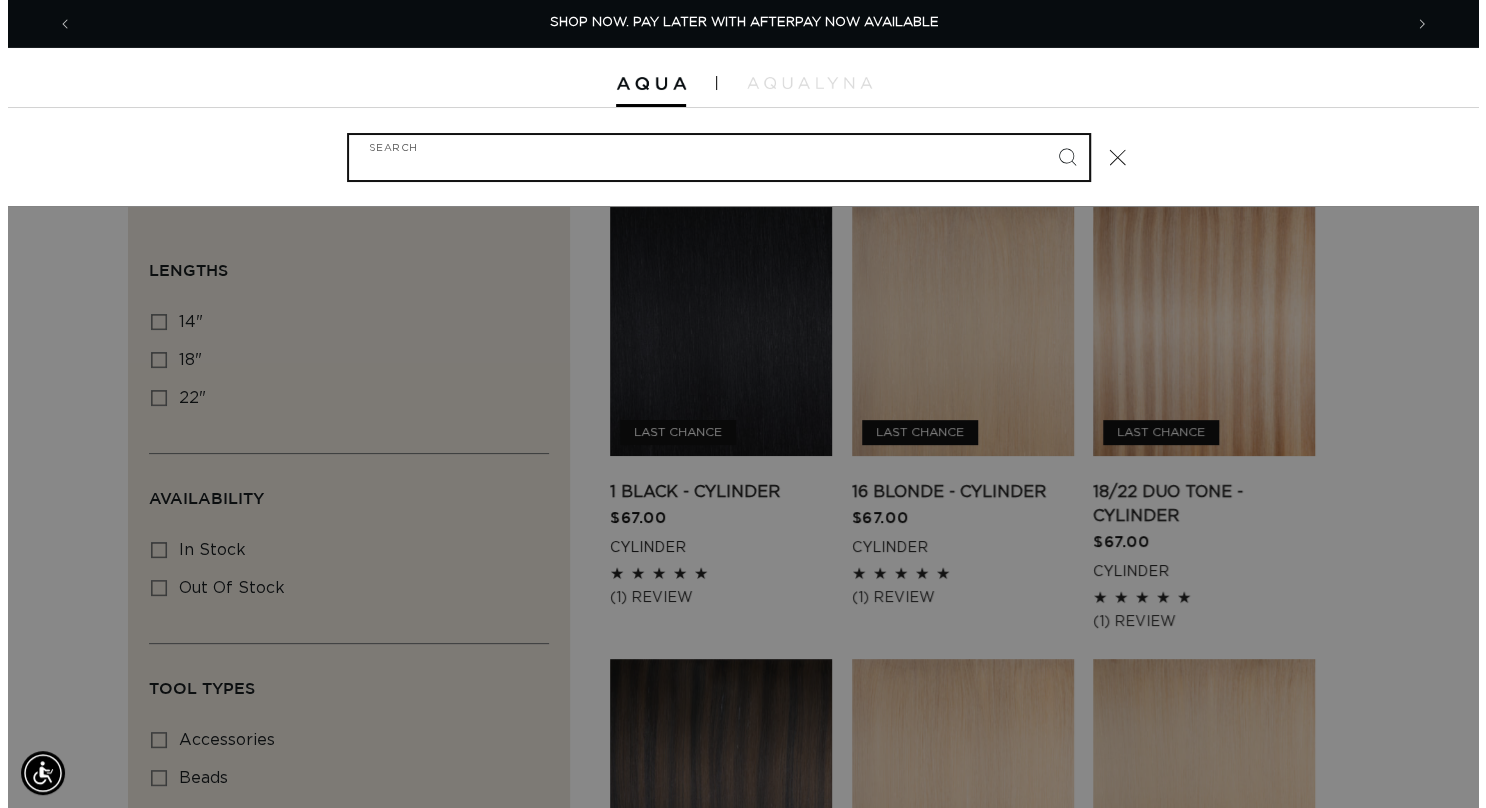 scroll, scrollTop: 0, scrollLeft: 1344, axis: horizontal 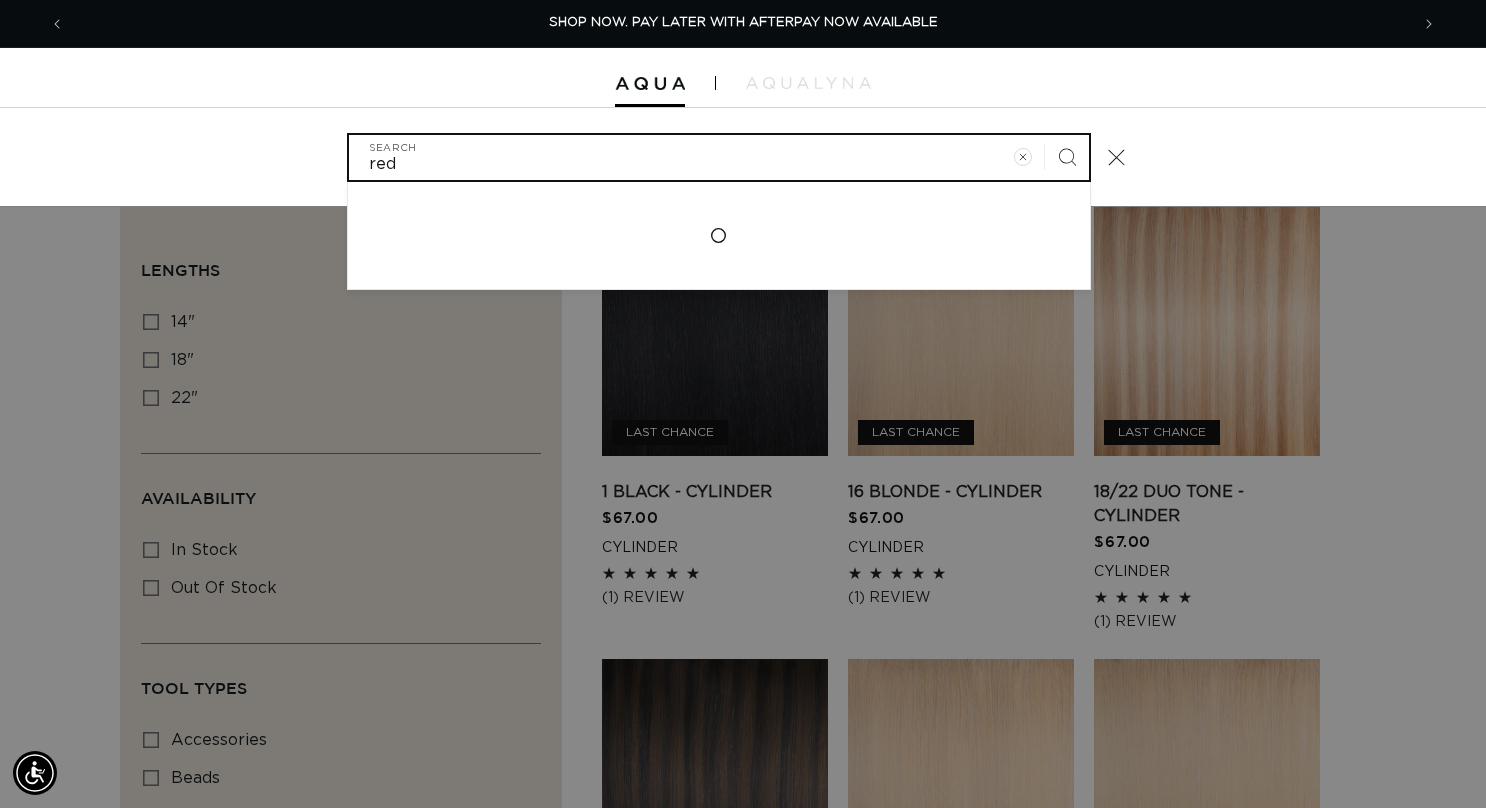 type on "red" 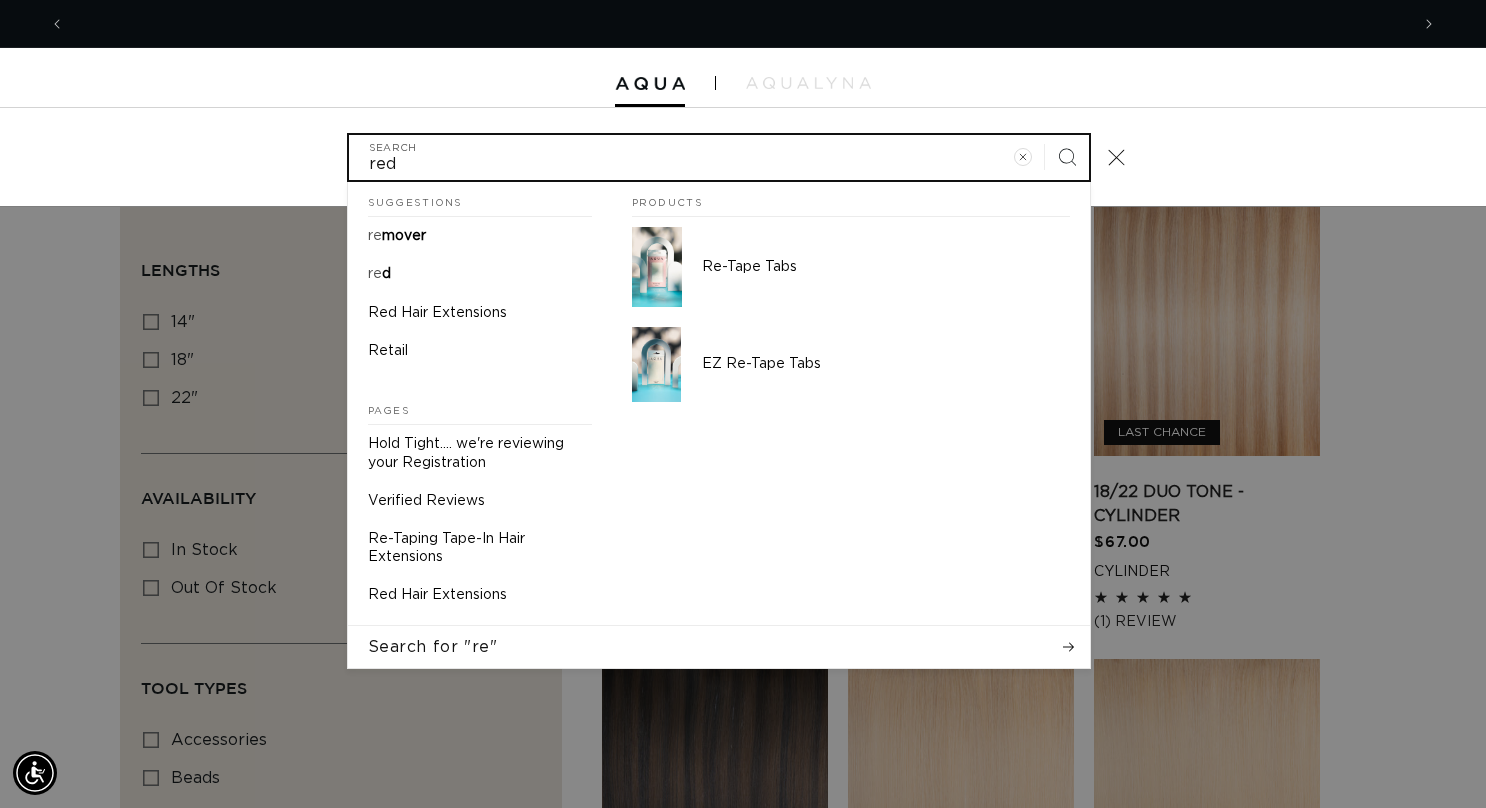 scroll, scrollTop: 0, scrollLeft: 2688, axis: horizontal 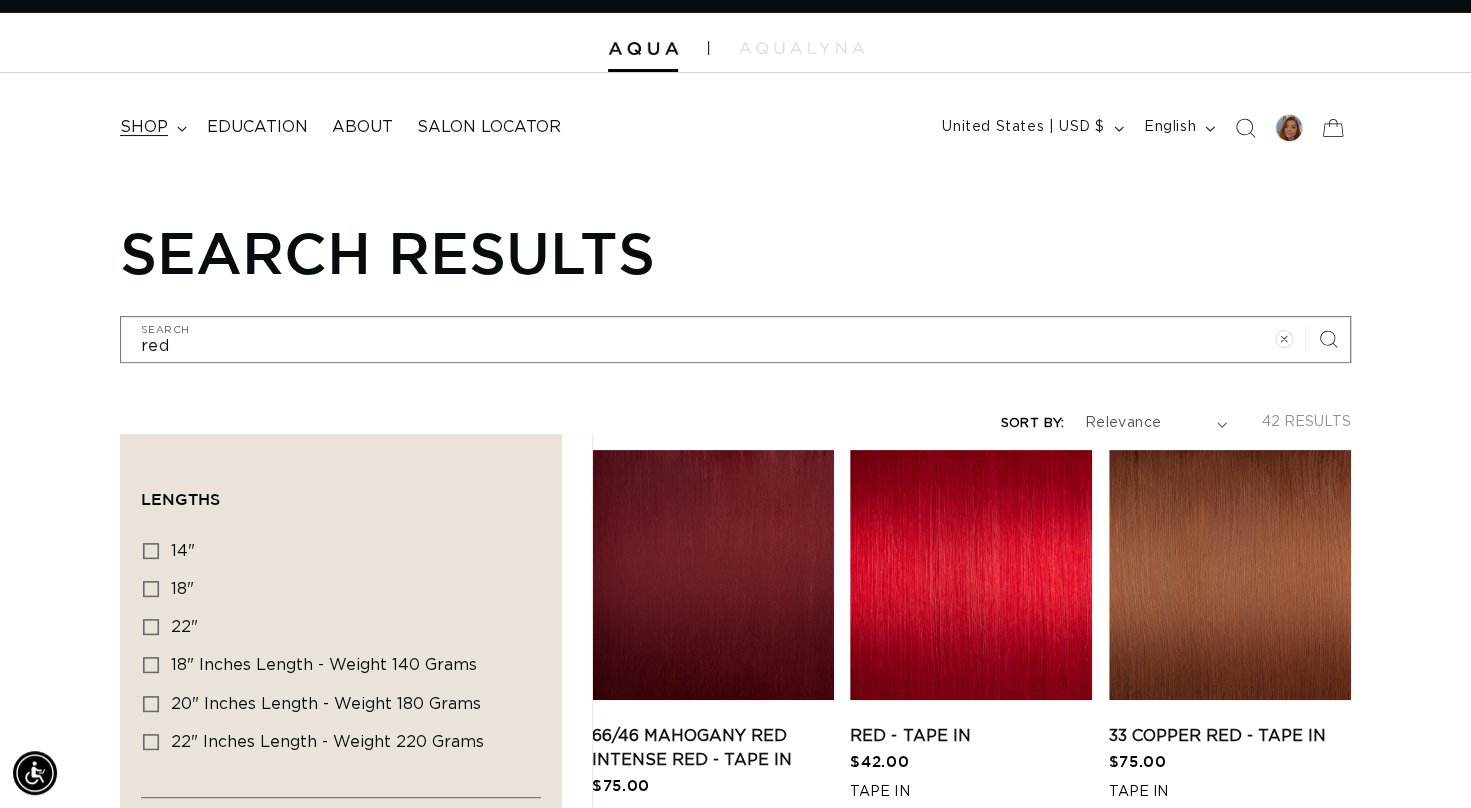 click on "shop" at bounding box center [144, 127] 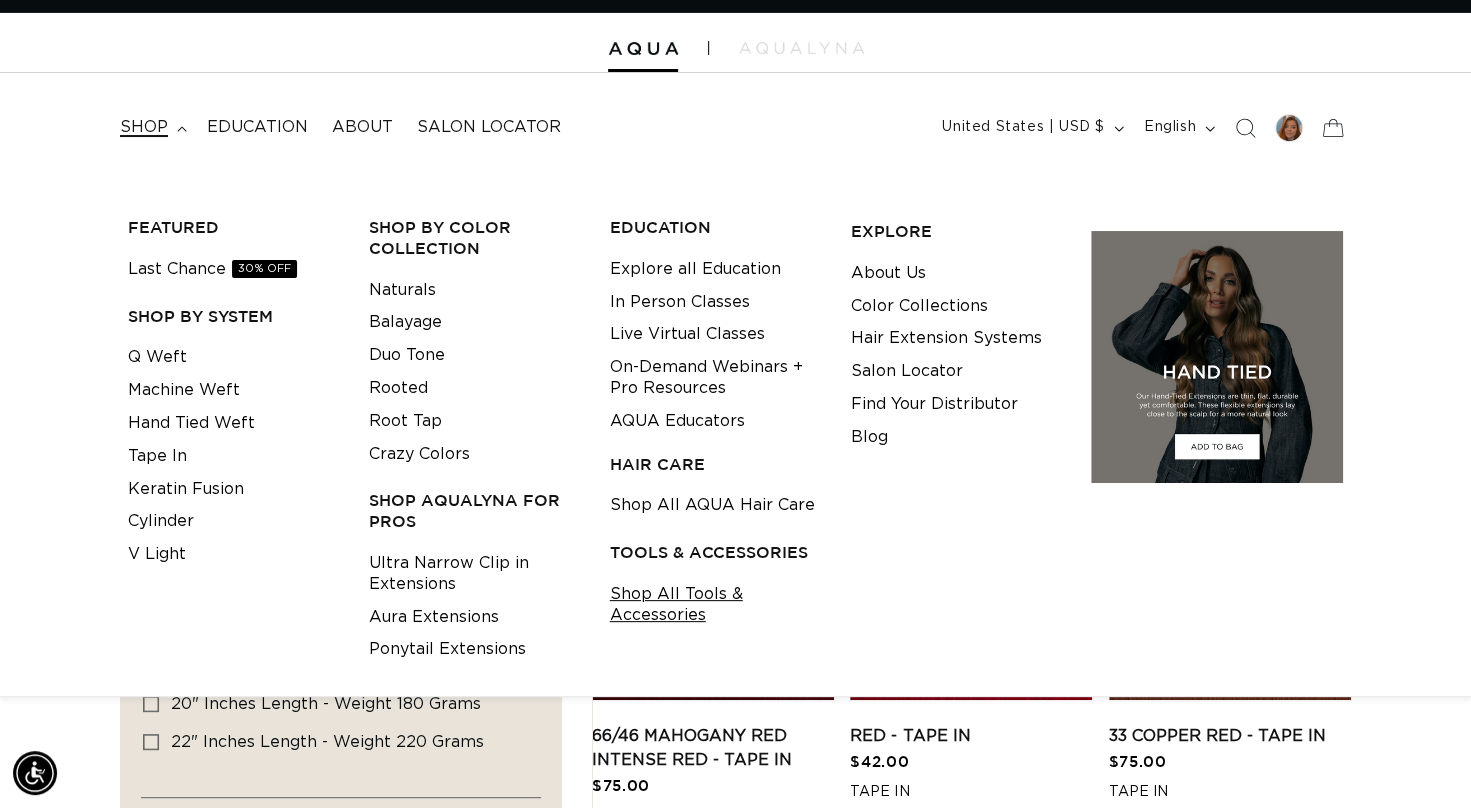 scroll, scrollTop: 0, scrollLeft: 1328, axis: horizontal 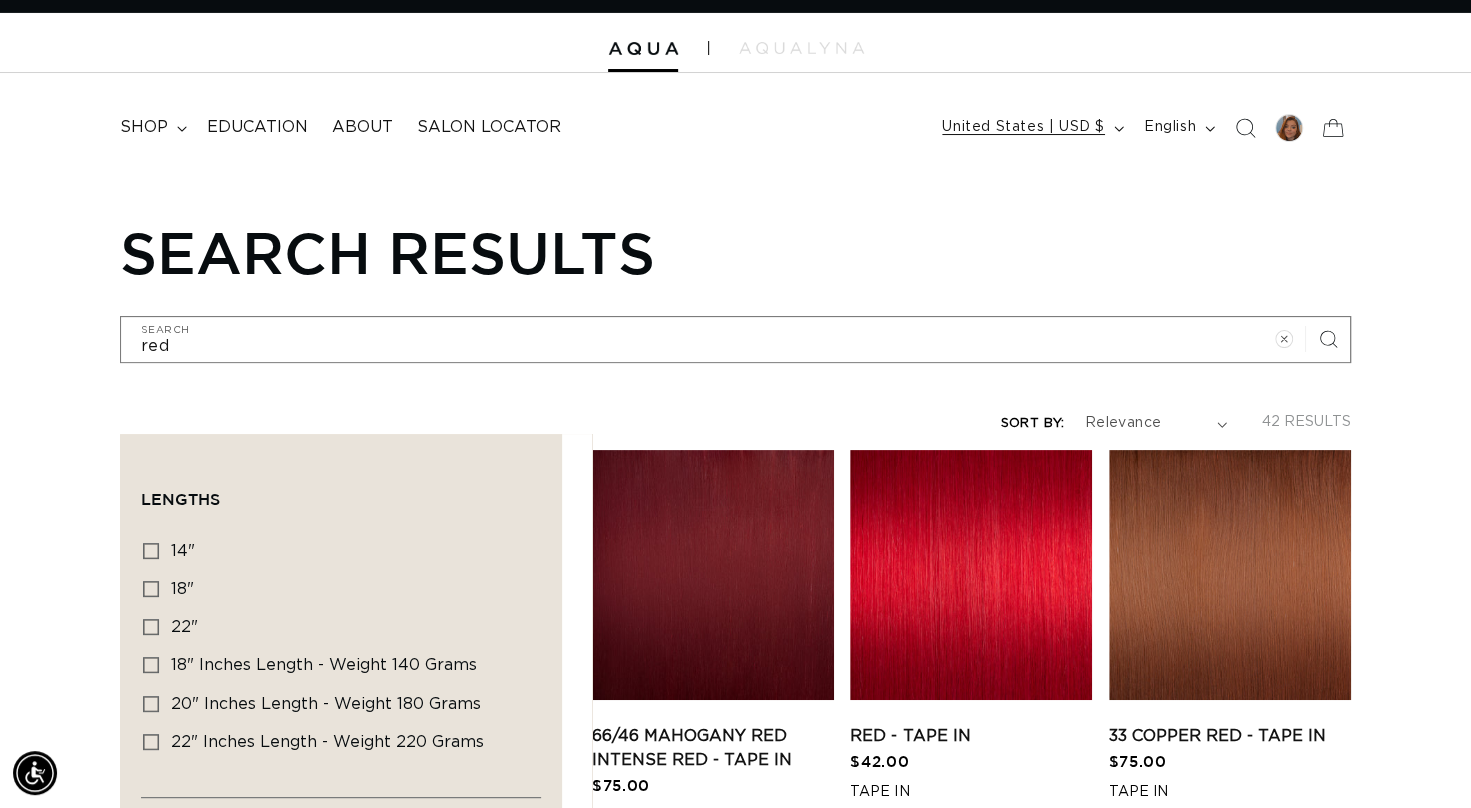 click on "United States |
USD
$" at bounding box center [1023, 127] 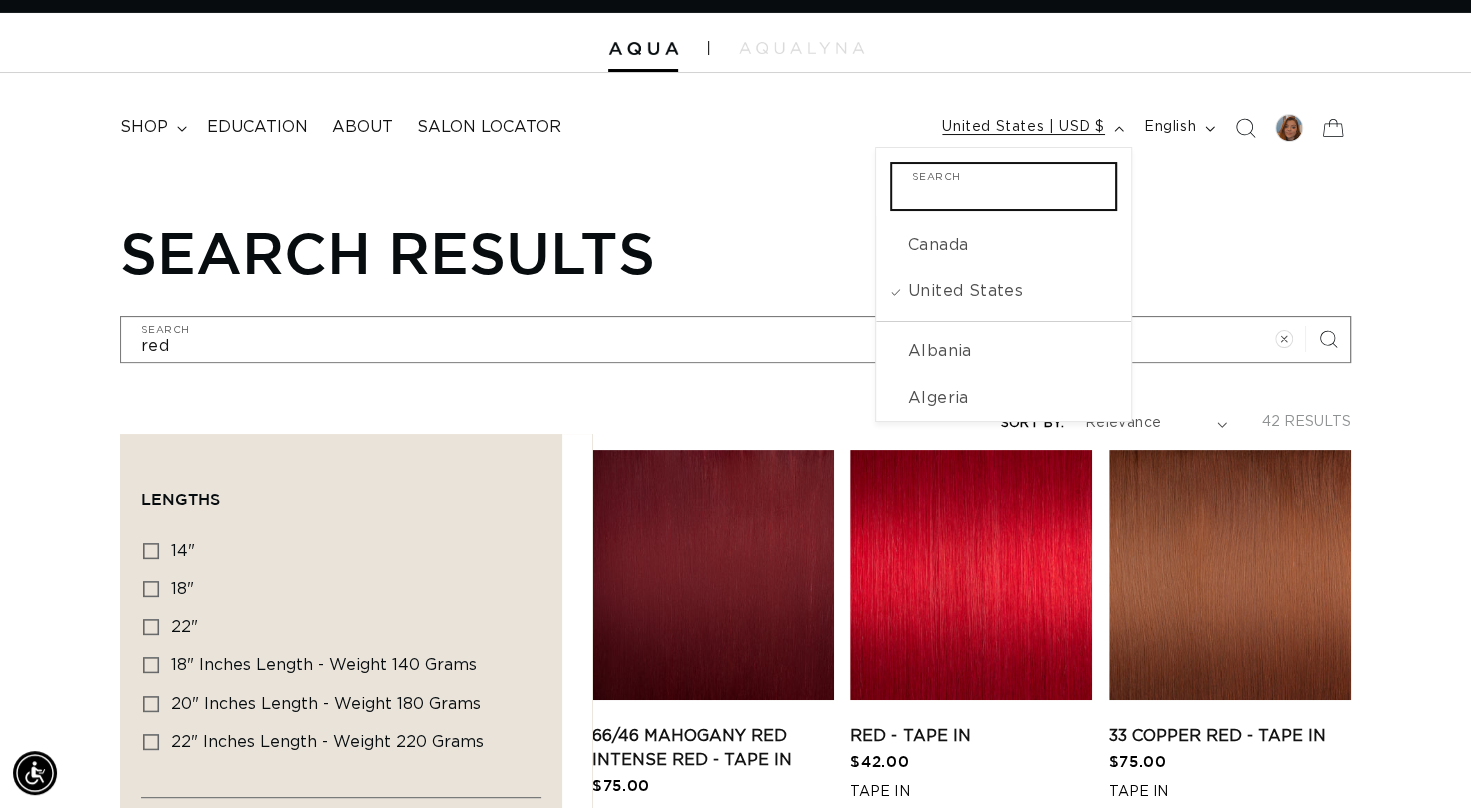 scroll, scrollTop: 0, scrollLeft: 2657, axis: horizontal 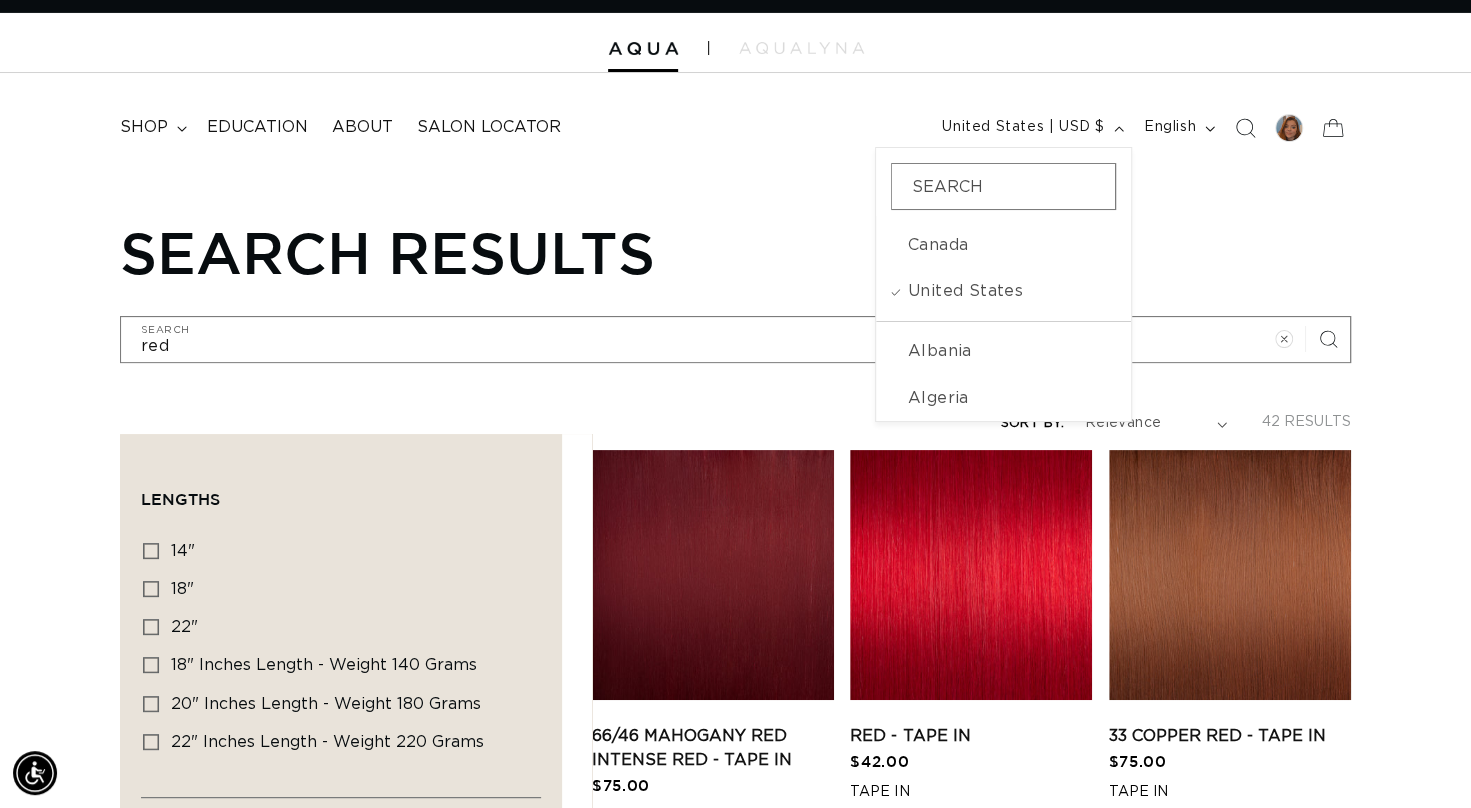 click on "Search results" at bounding box center [735, 252] 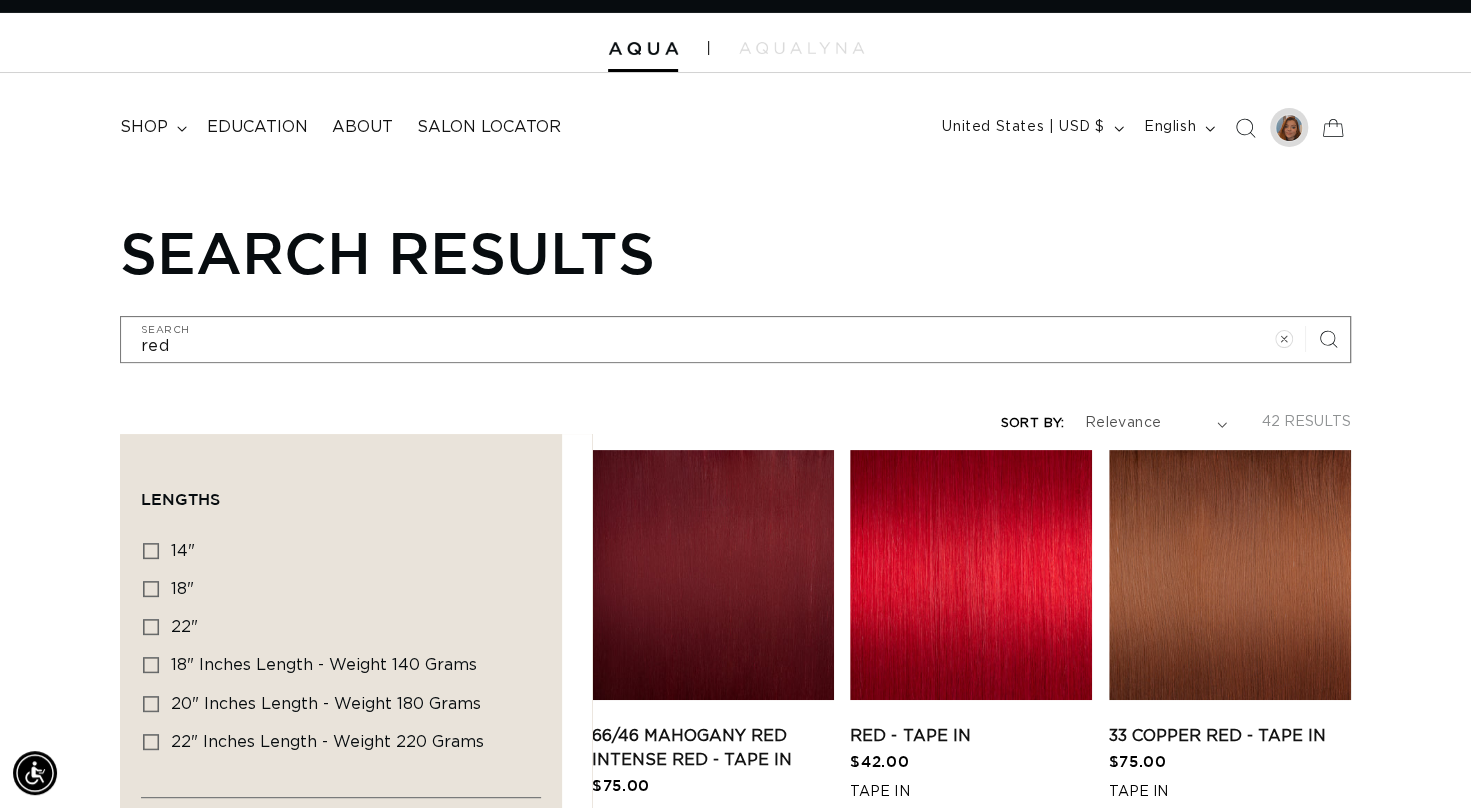 click at bounding box center (1289, 128) 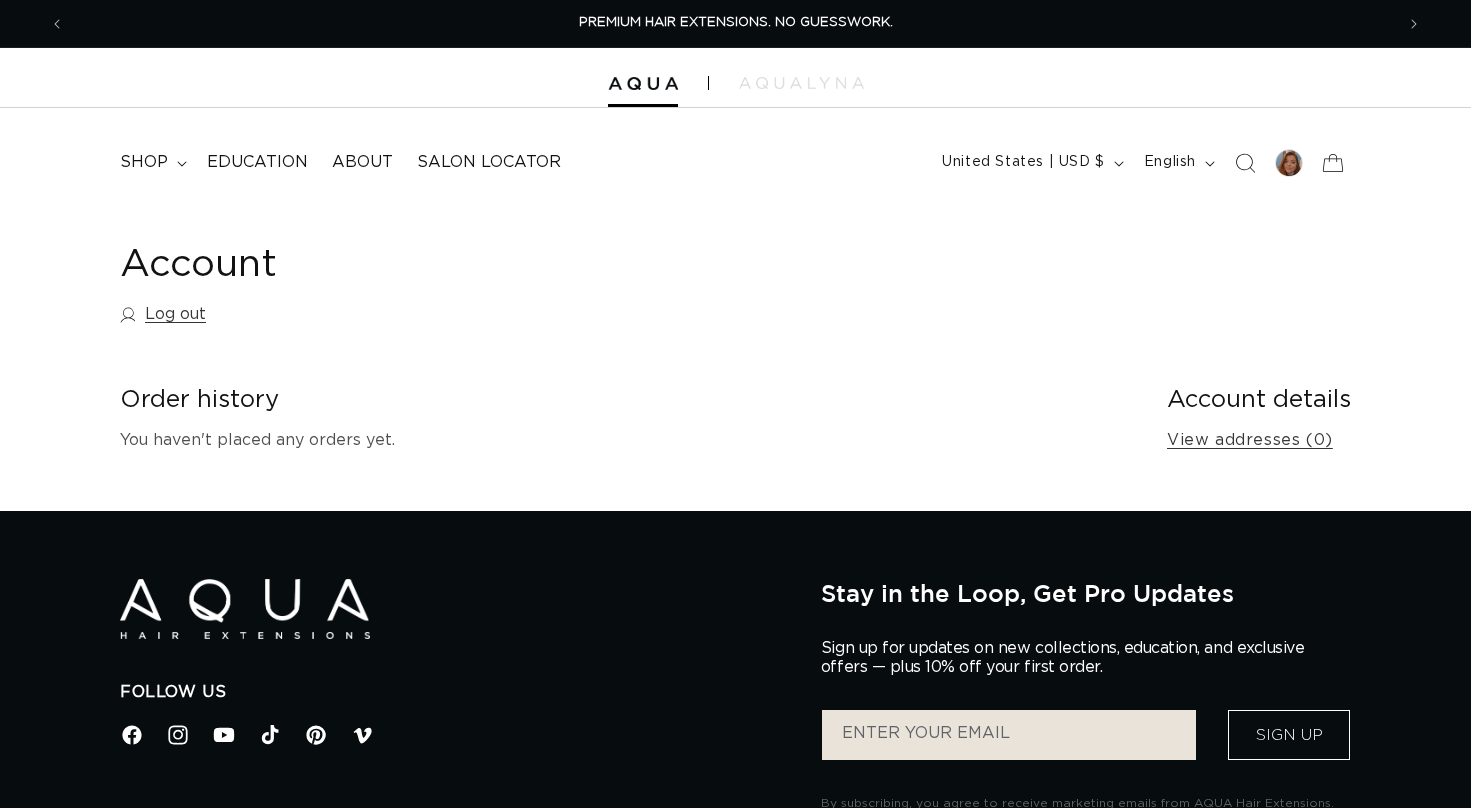 scroll, scrollTop: 0, scrollLeft: 0, axis: both 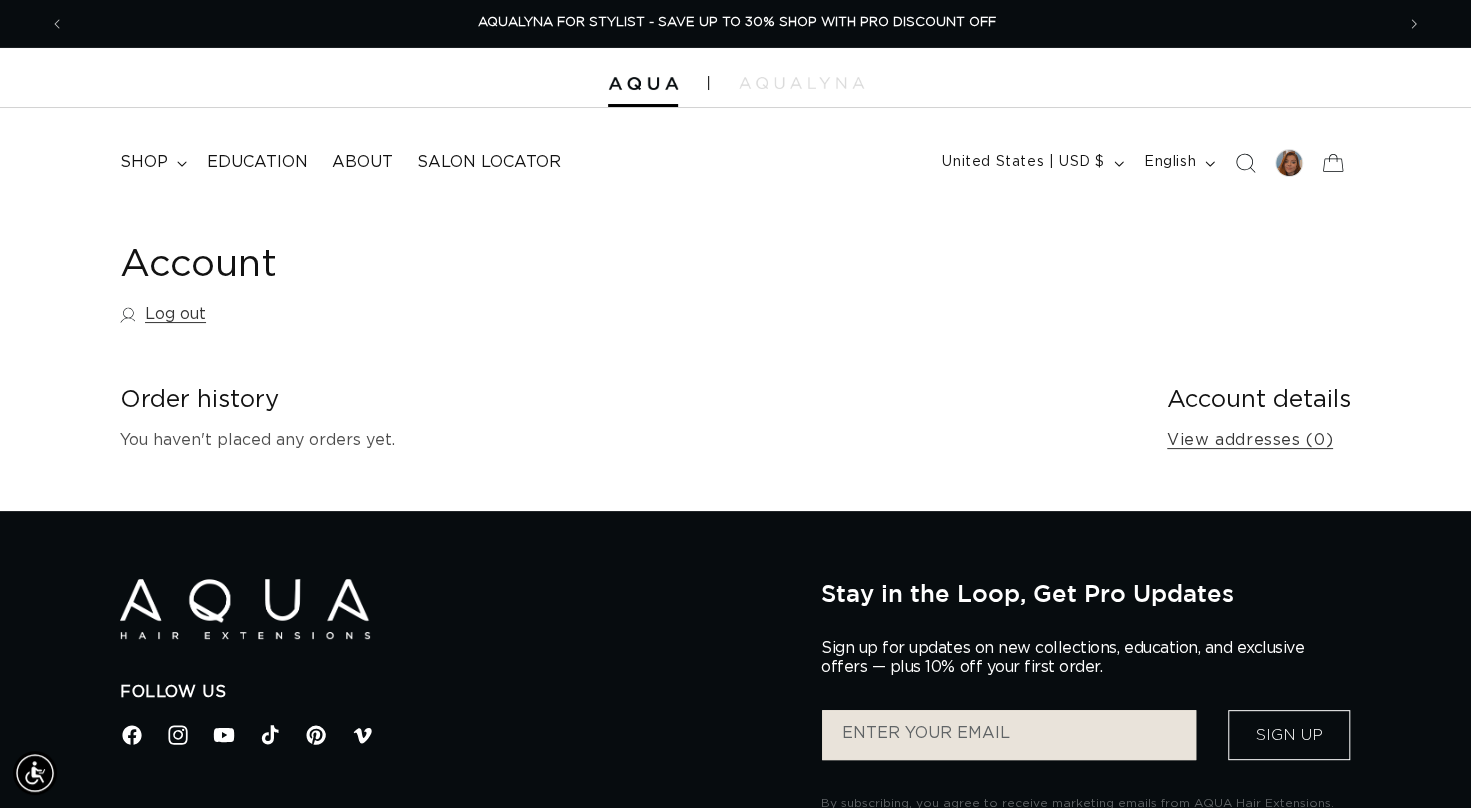 click on "AQUALYNA FOR STYLIST - SAVE UP TO 30% SHOP WITH PRO DISCOUNT OFF" at bounding box center [737, 22] 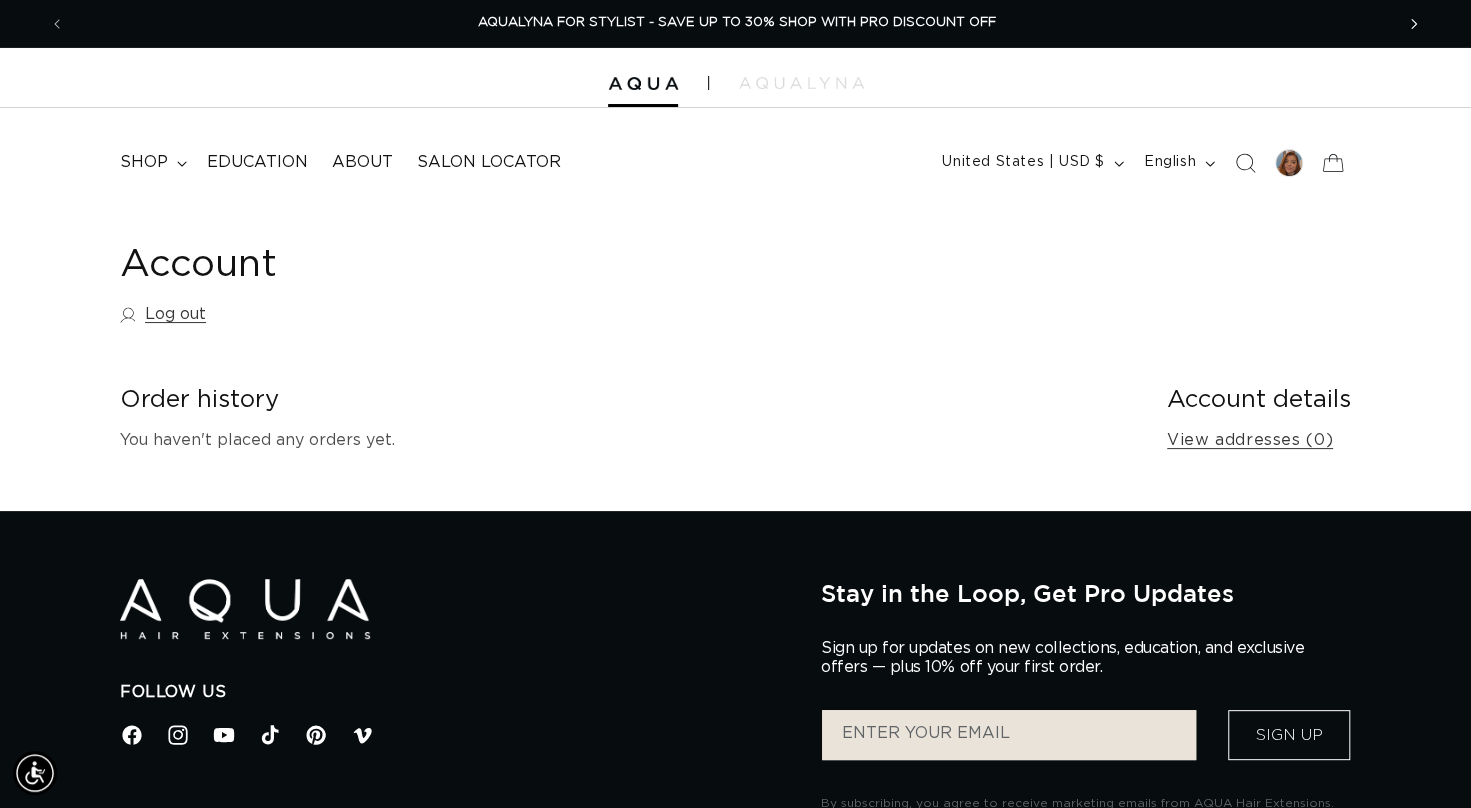 click 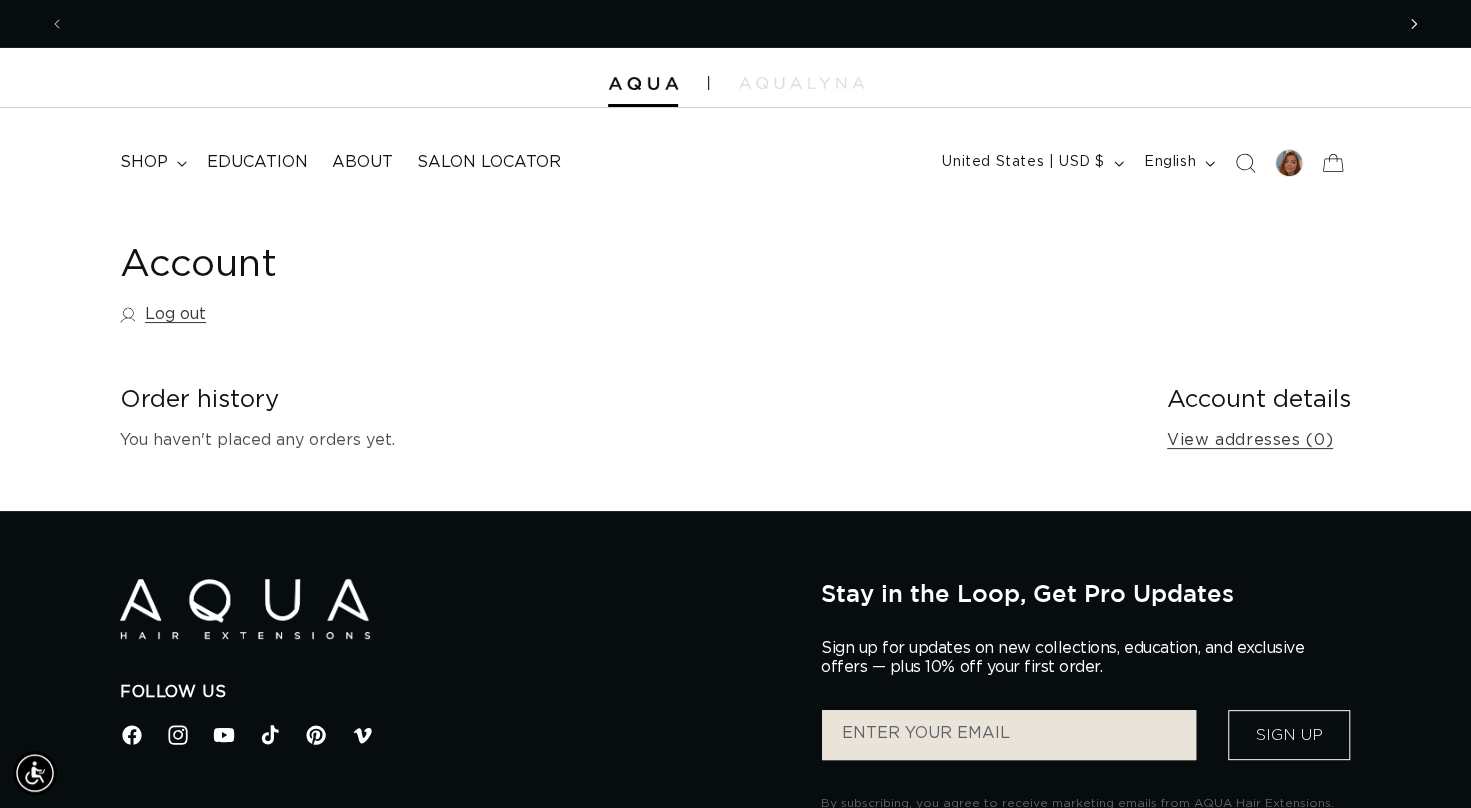 scroll, scrollTop: 0, scrollLeft: 0, axis: both 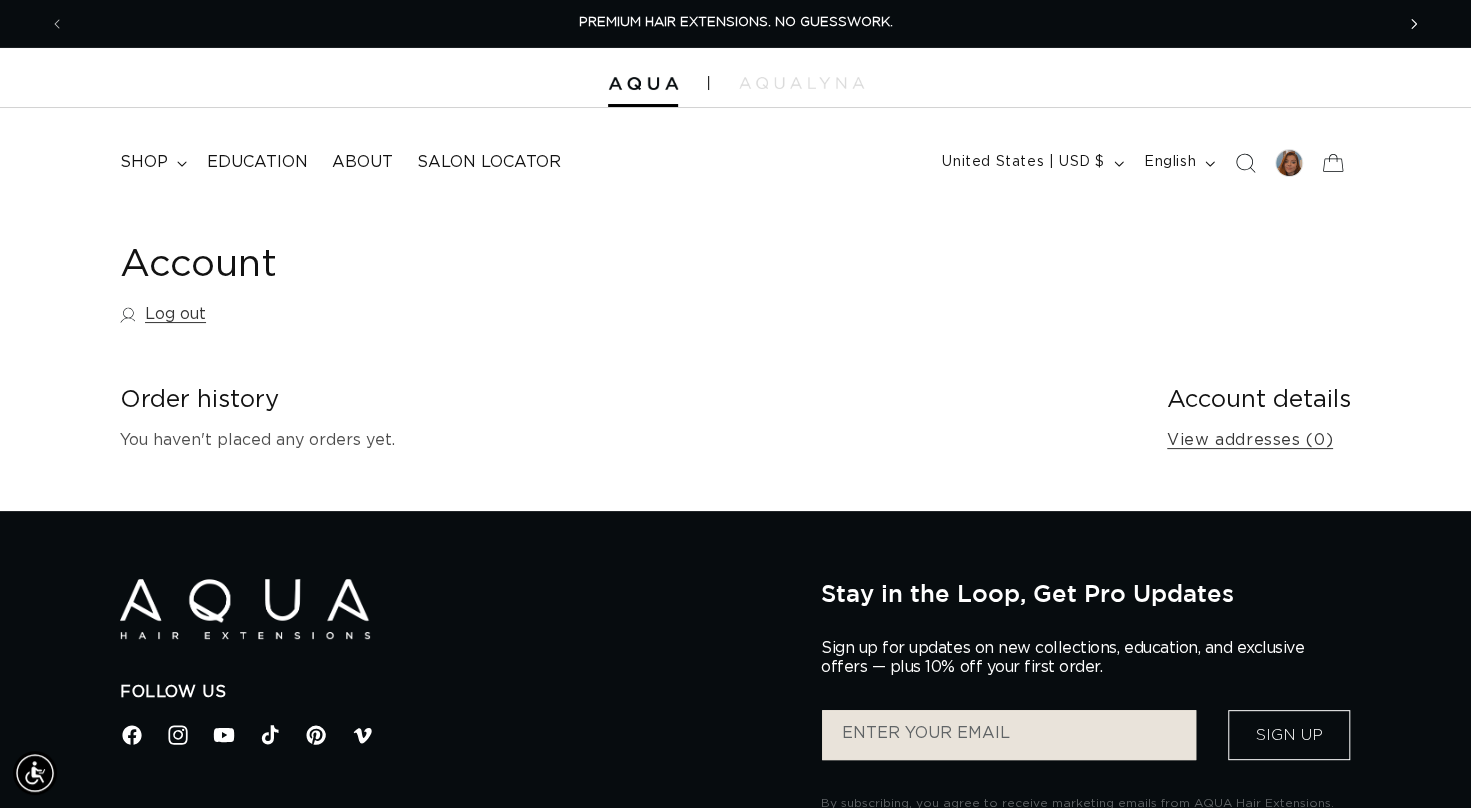 click 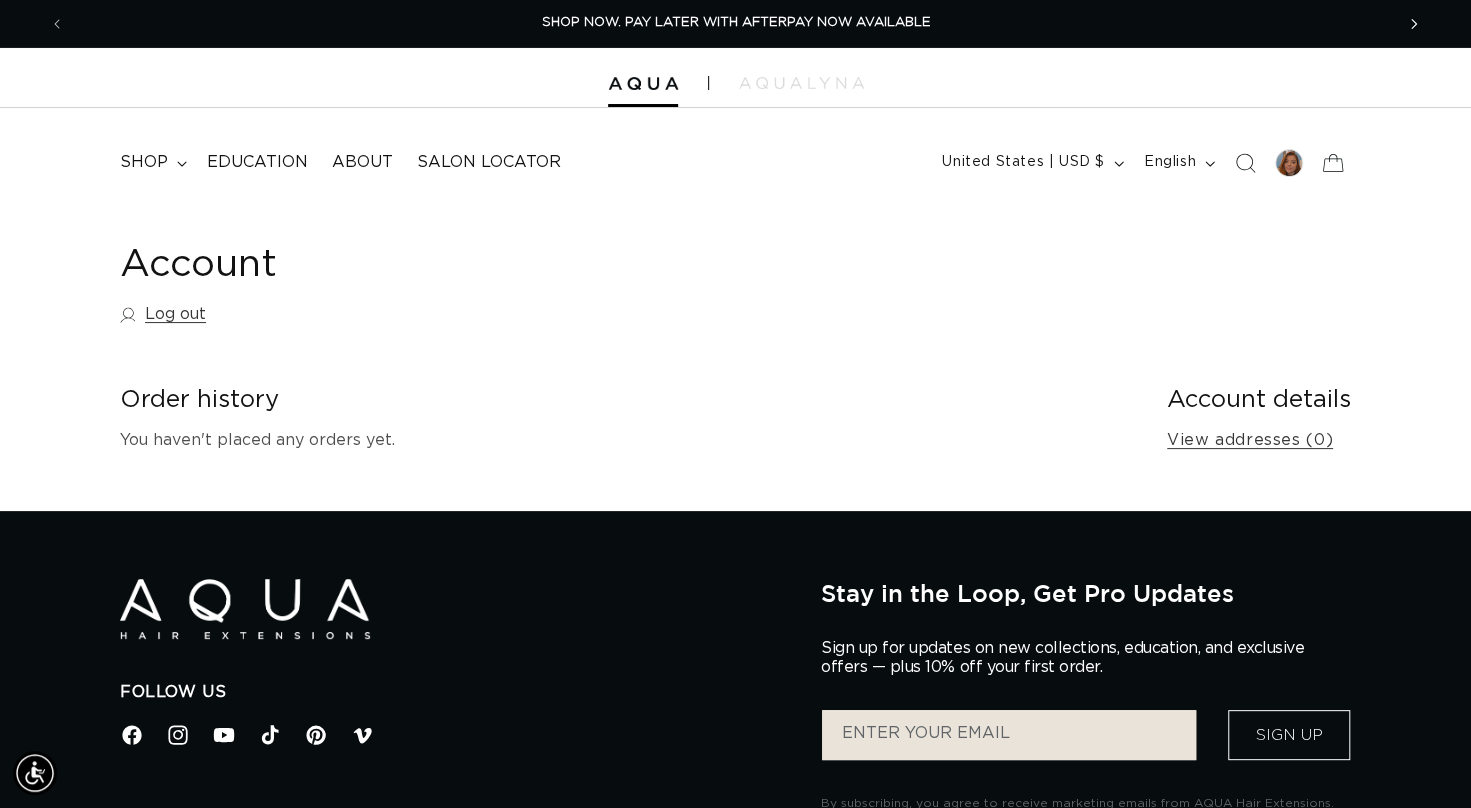 click 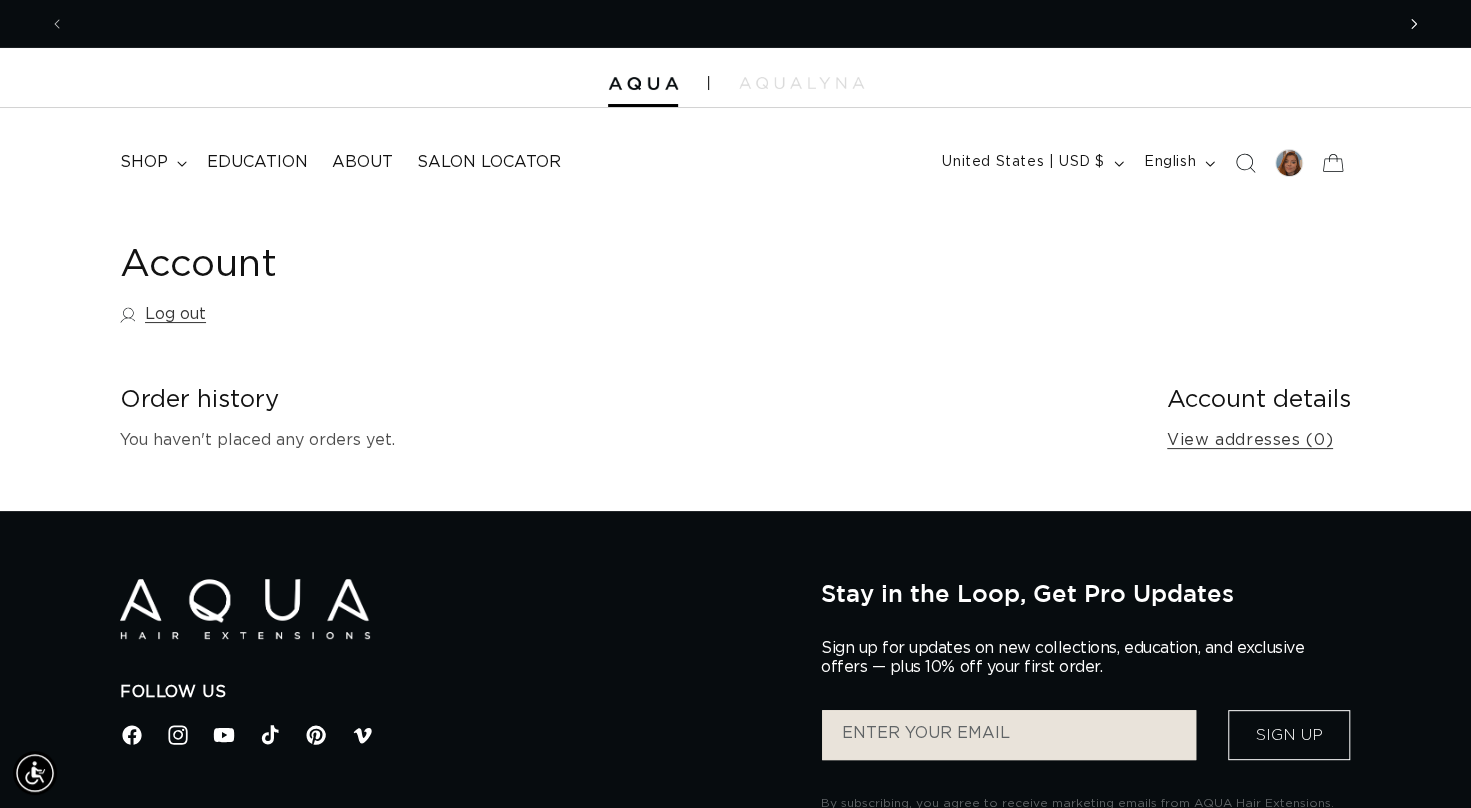 scroll, scrollTop: 0, scrollLeft: 2657, axis: horizontal 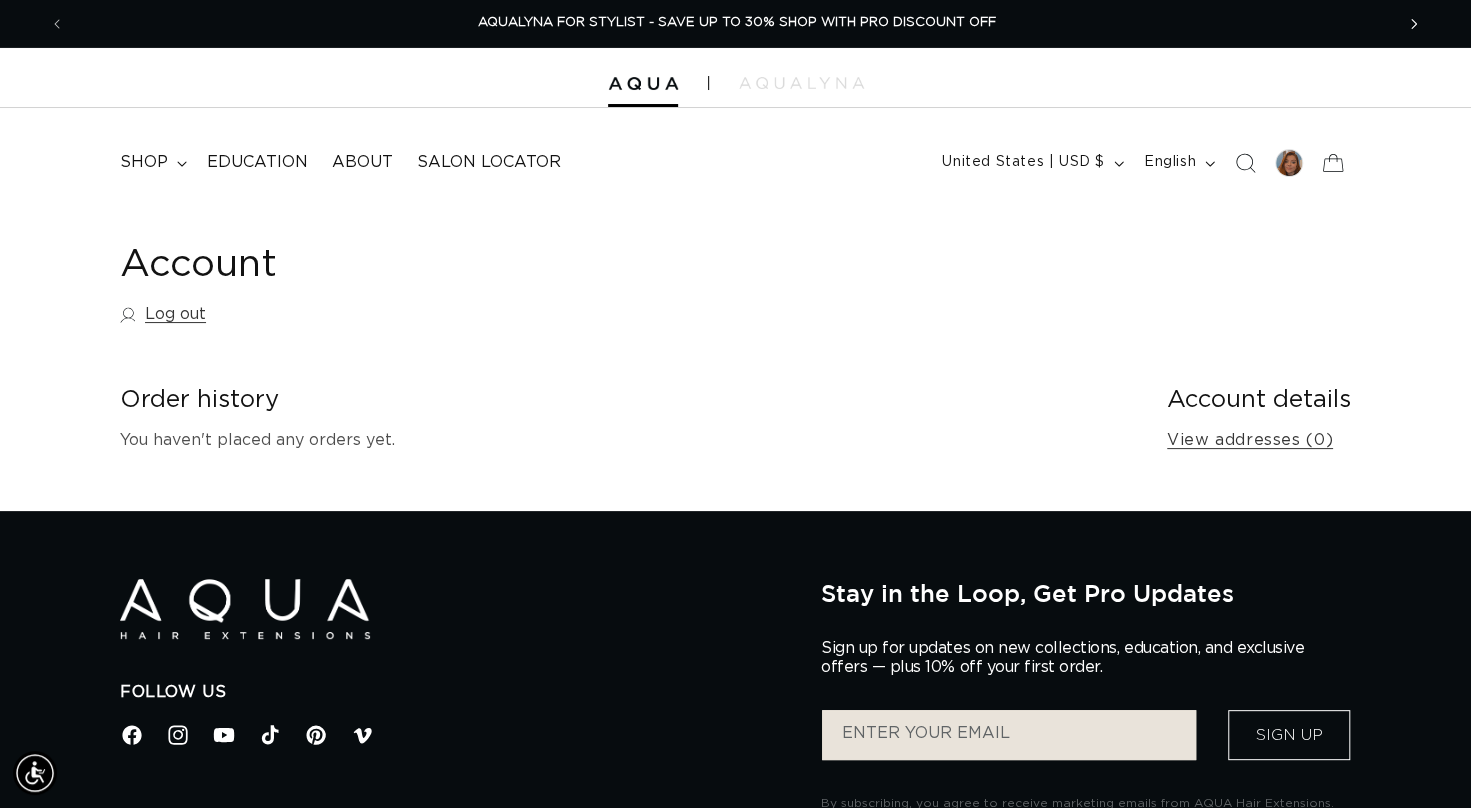 click 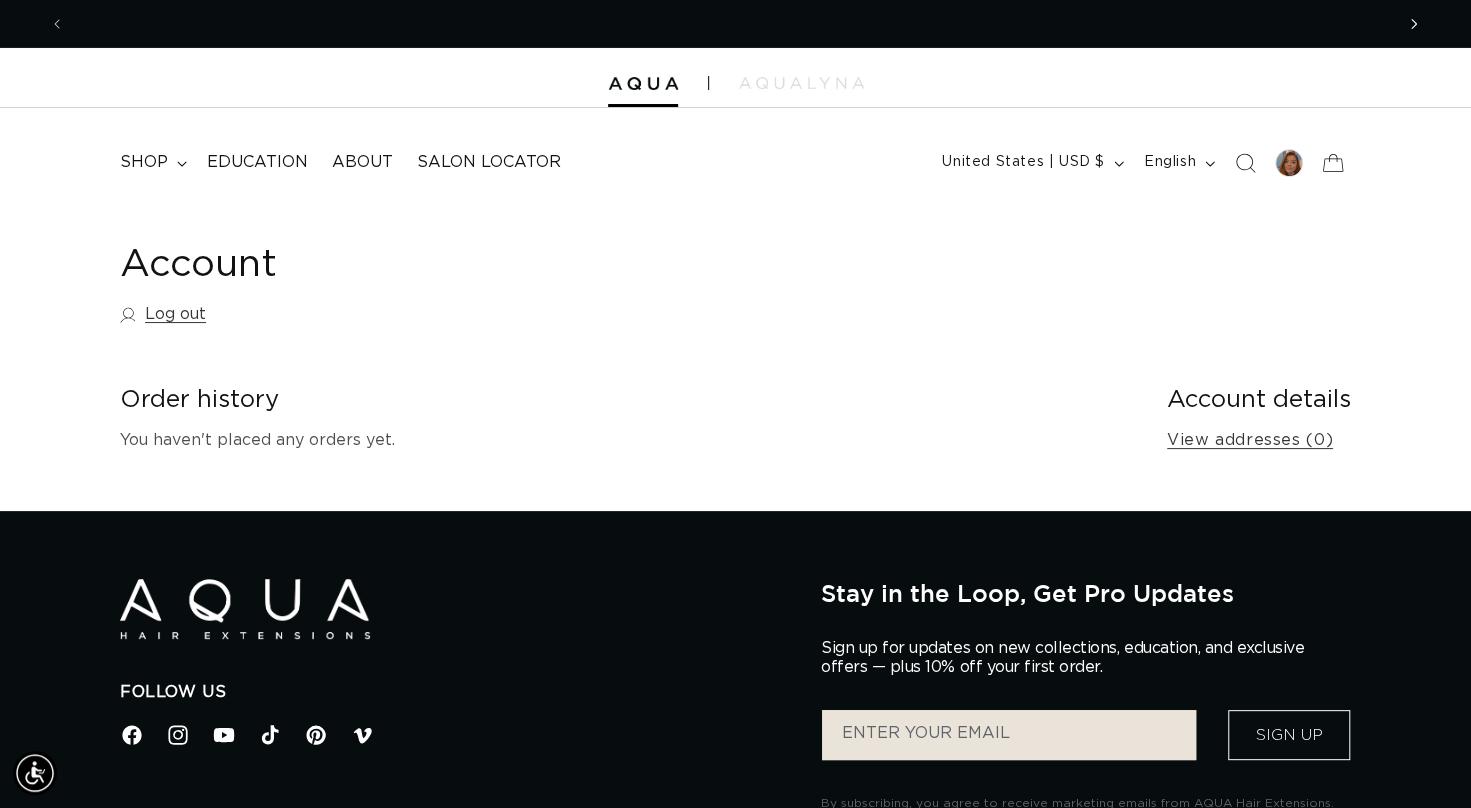 scroll, scrollTop: 0, scrollLeft: 0, axis: both 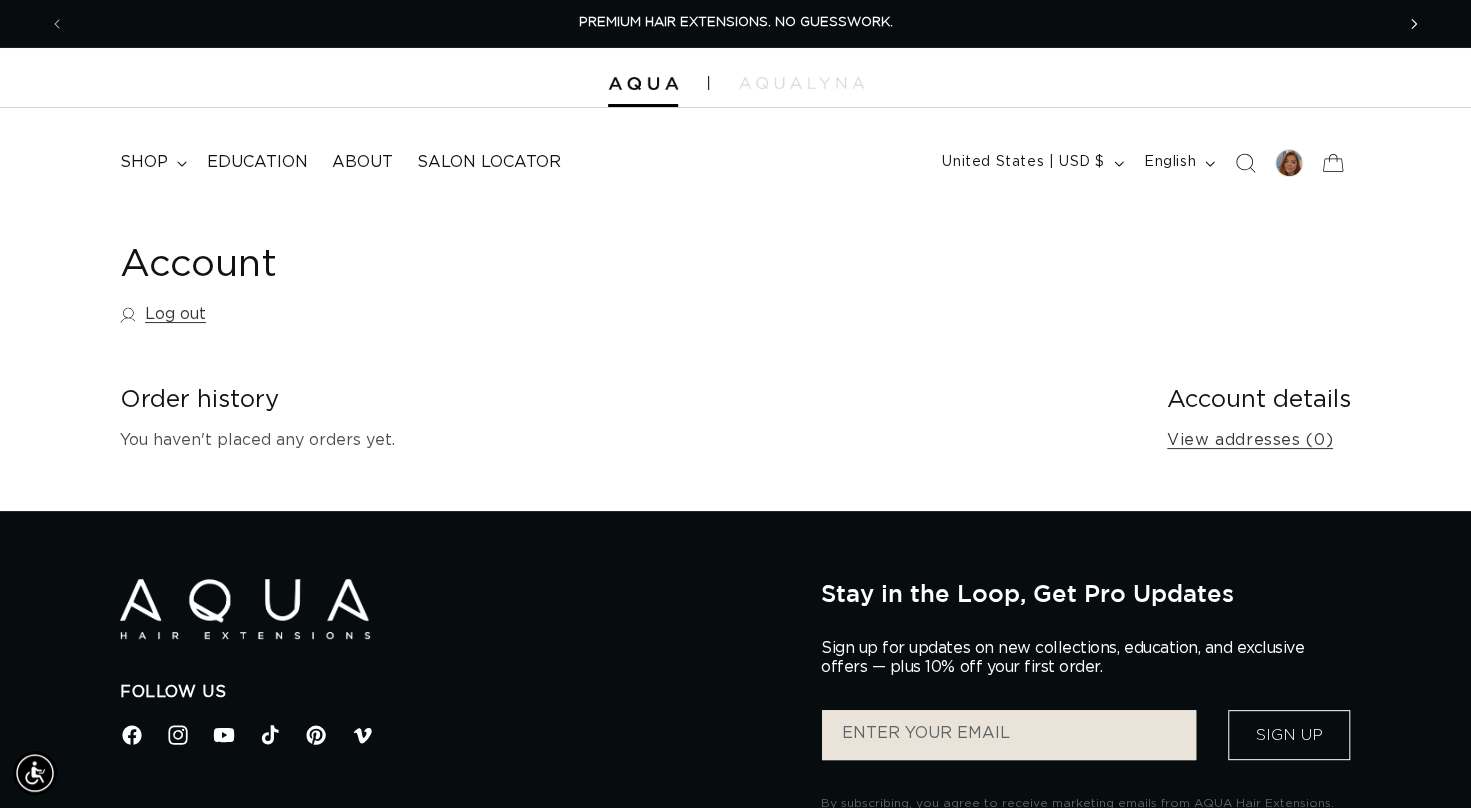 click 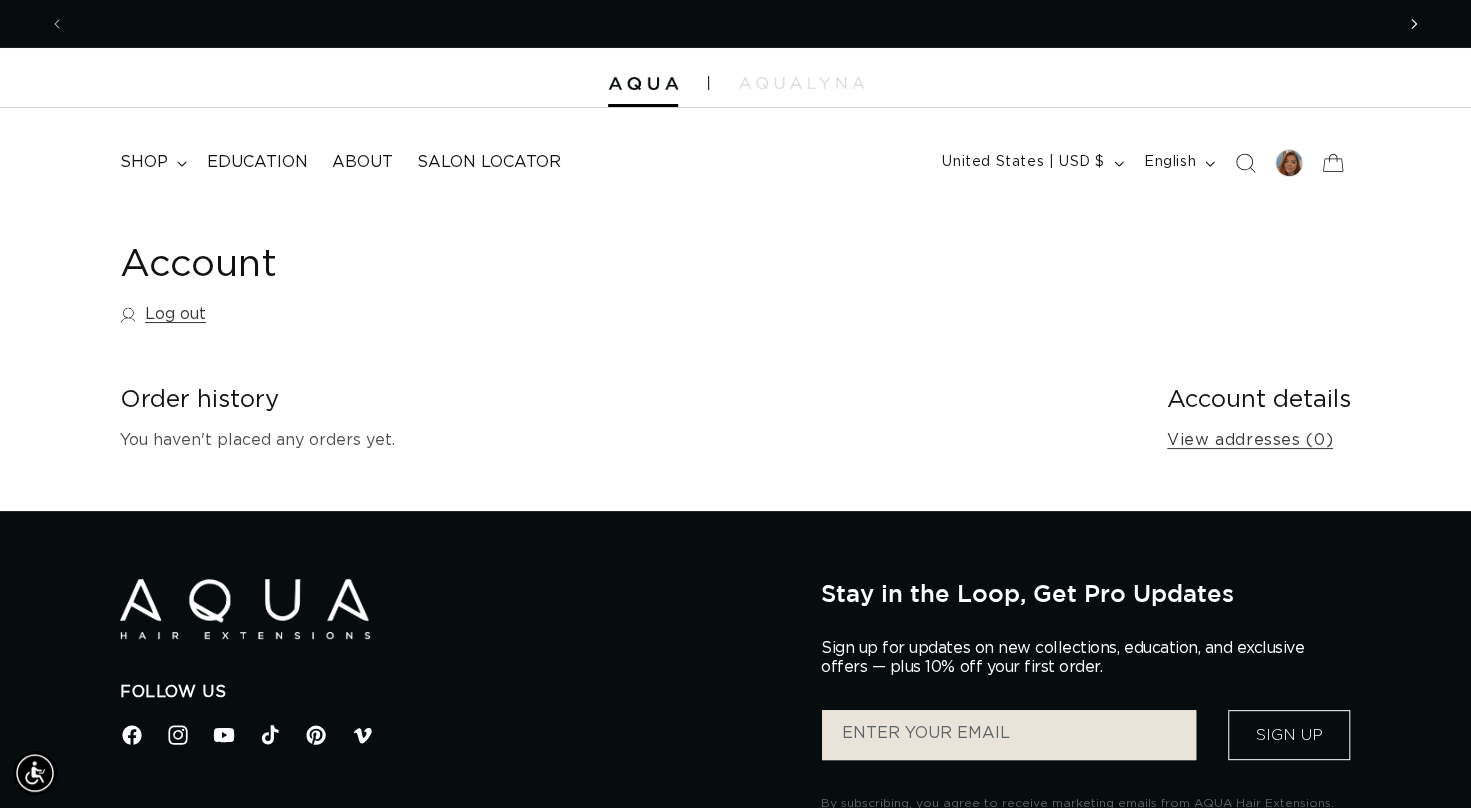 scroll, scrollTop: 0, scrollLeft: 1328, axis: horizontal 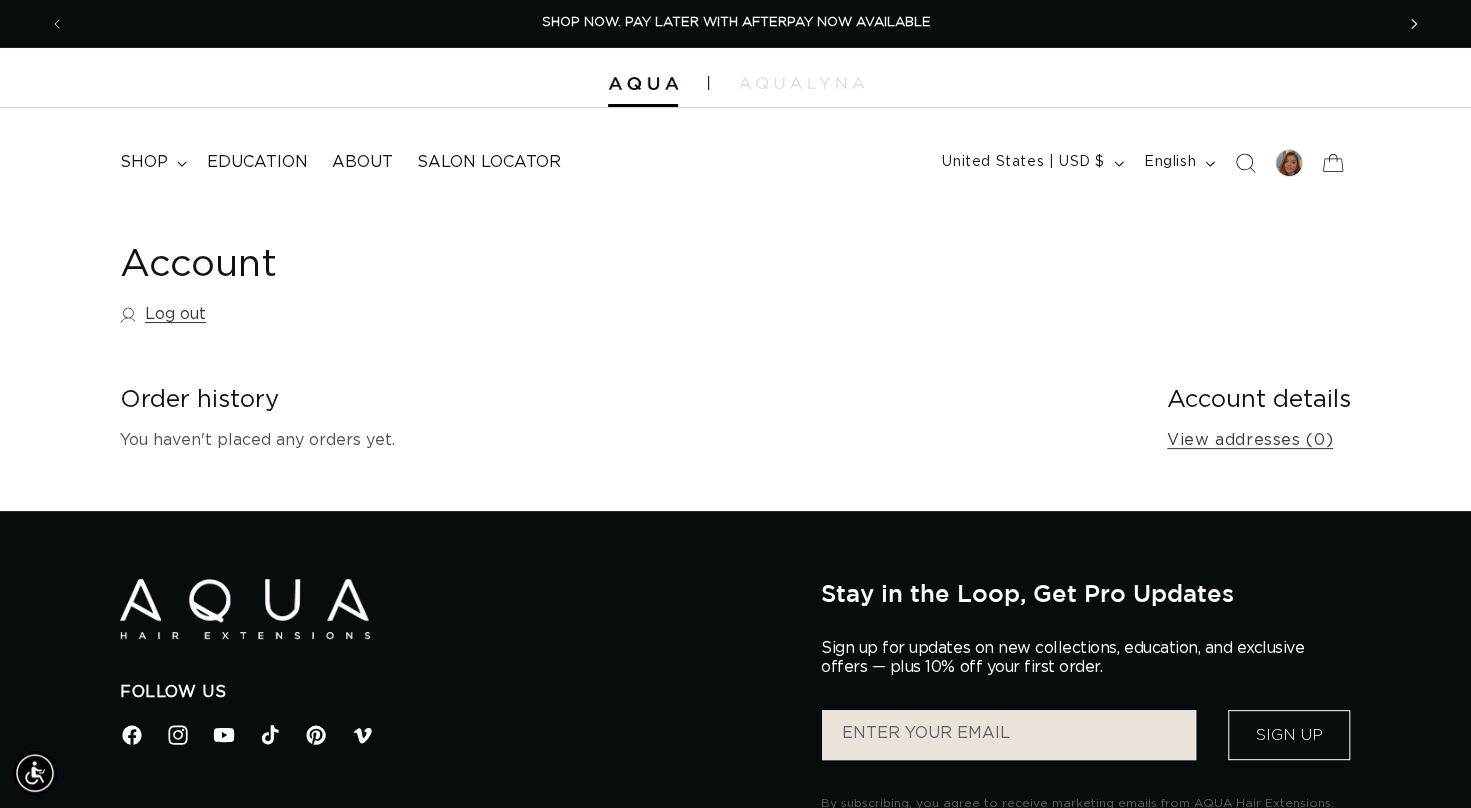 click 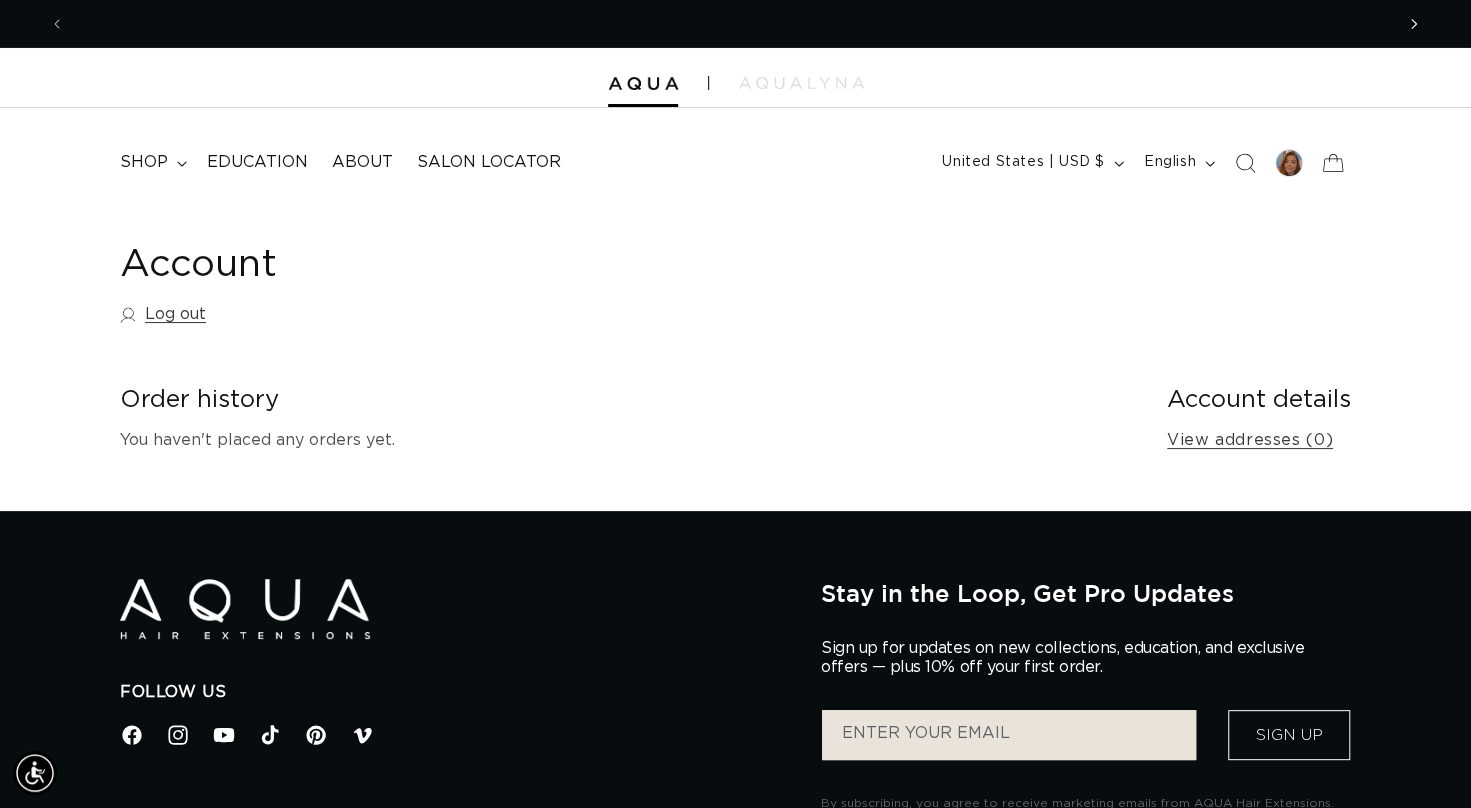 scroll, scrollTop: 0, scrollLeft: 2657, axis: horizontal 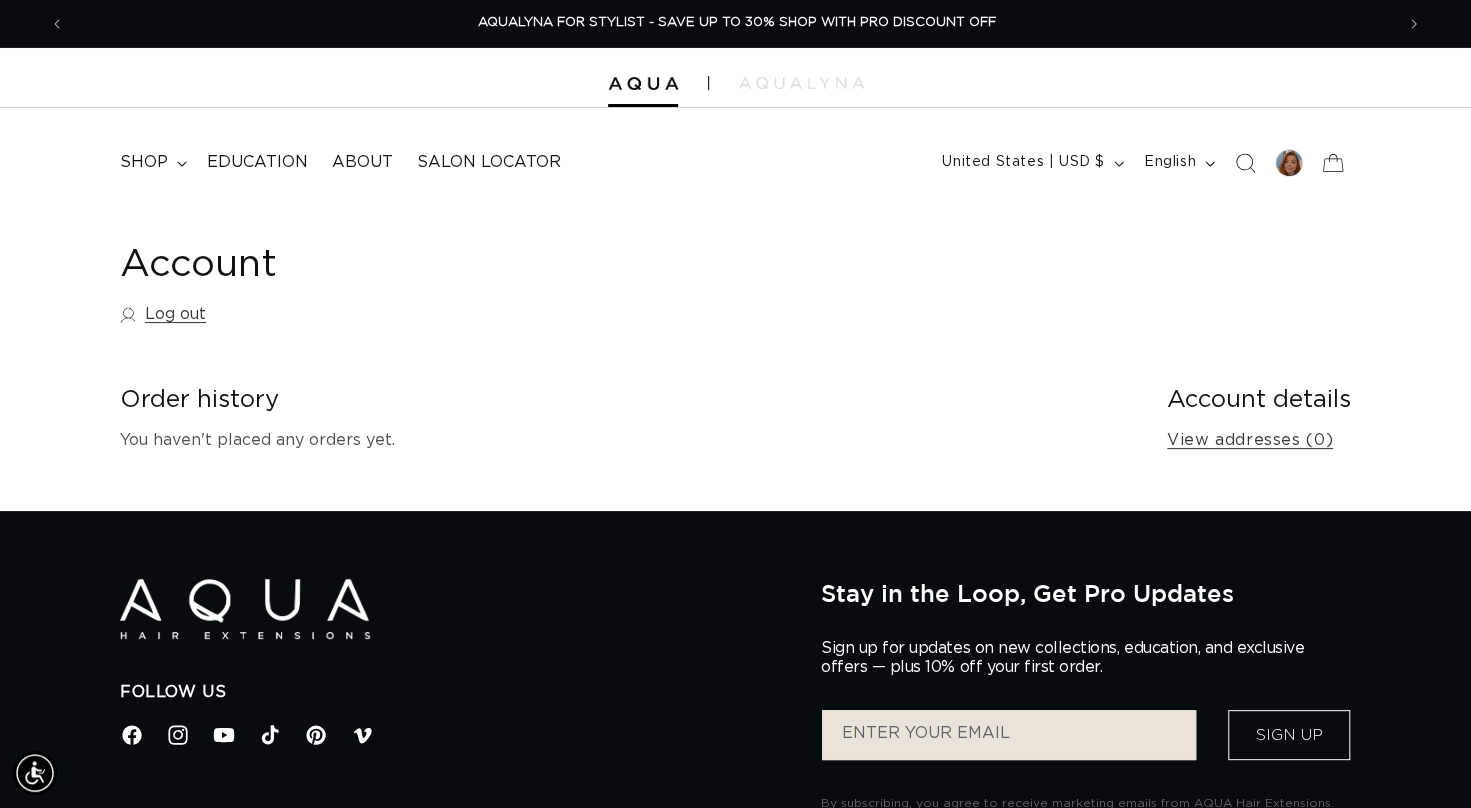 click on "AQUALYNA FOR STYLIST - SAVE UP TO 30% SHOP WITH PRO DISCOUNT OFF" at bounding box center (737, 22) 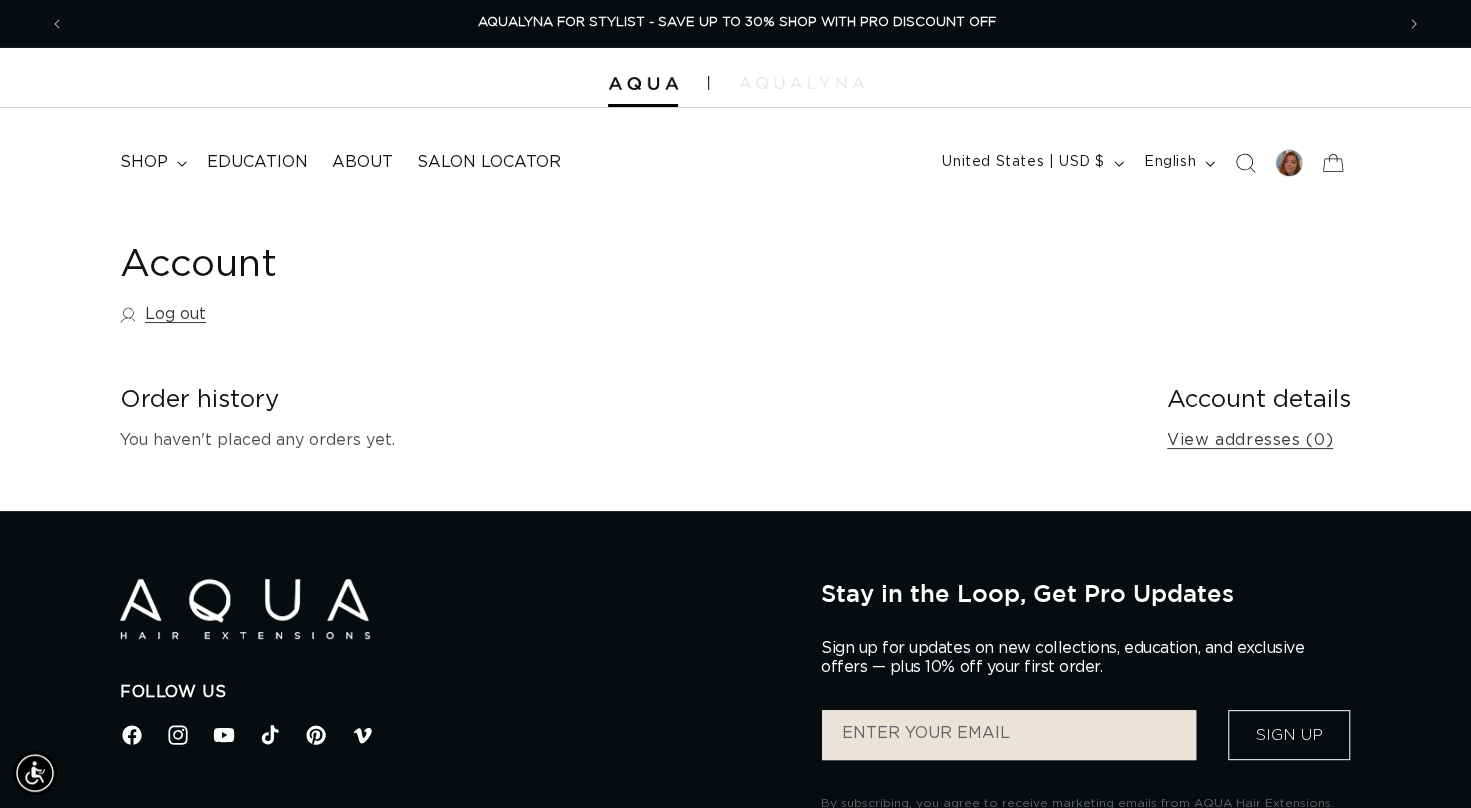 click at bounding box center [801, 83] 